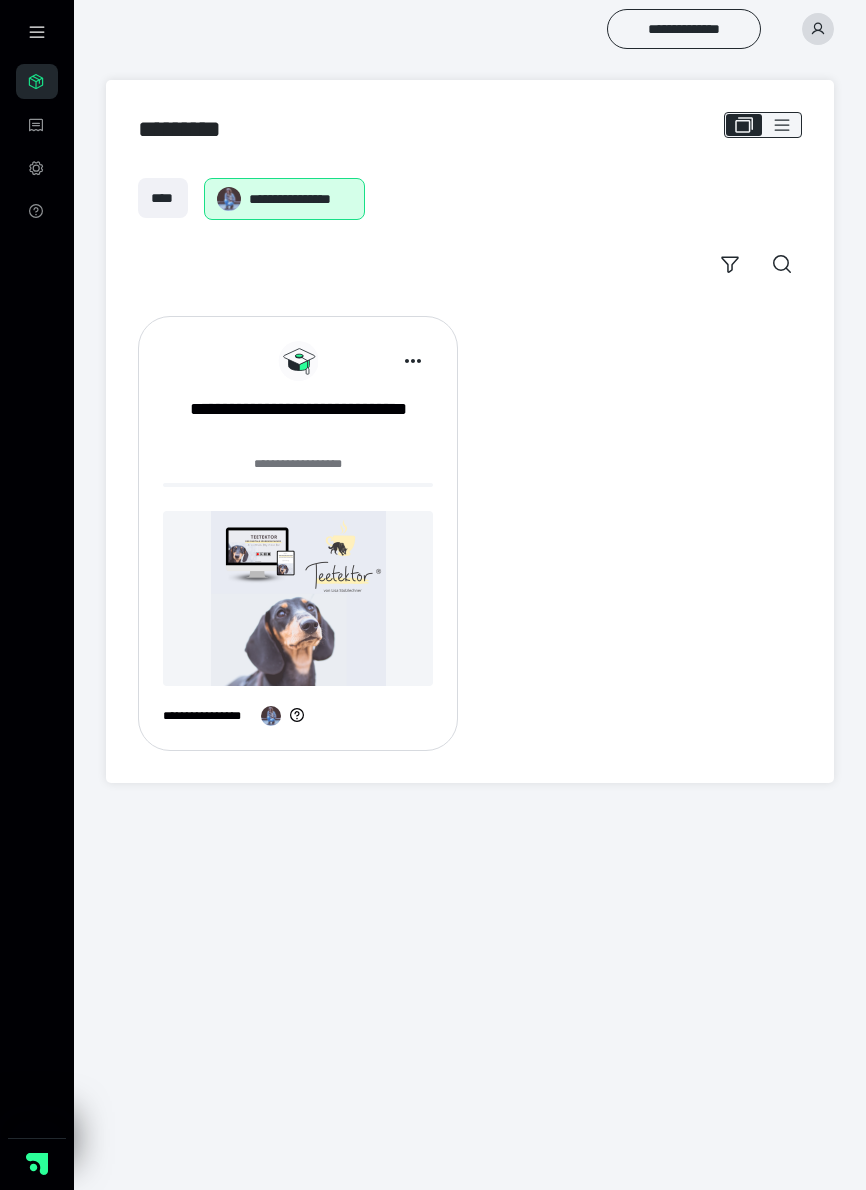 scroll, scrollTop: 0, scrollLeft: 0, axis: both 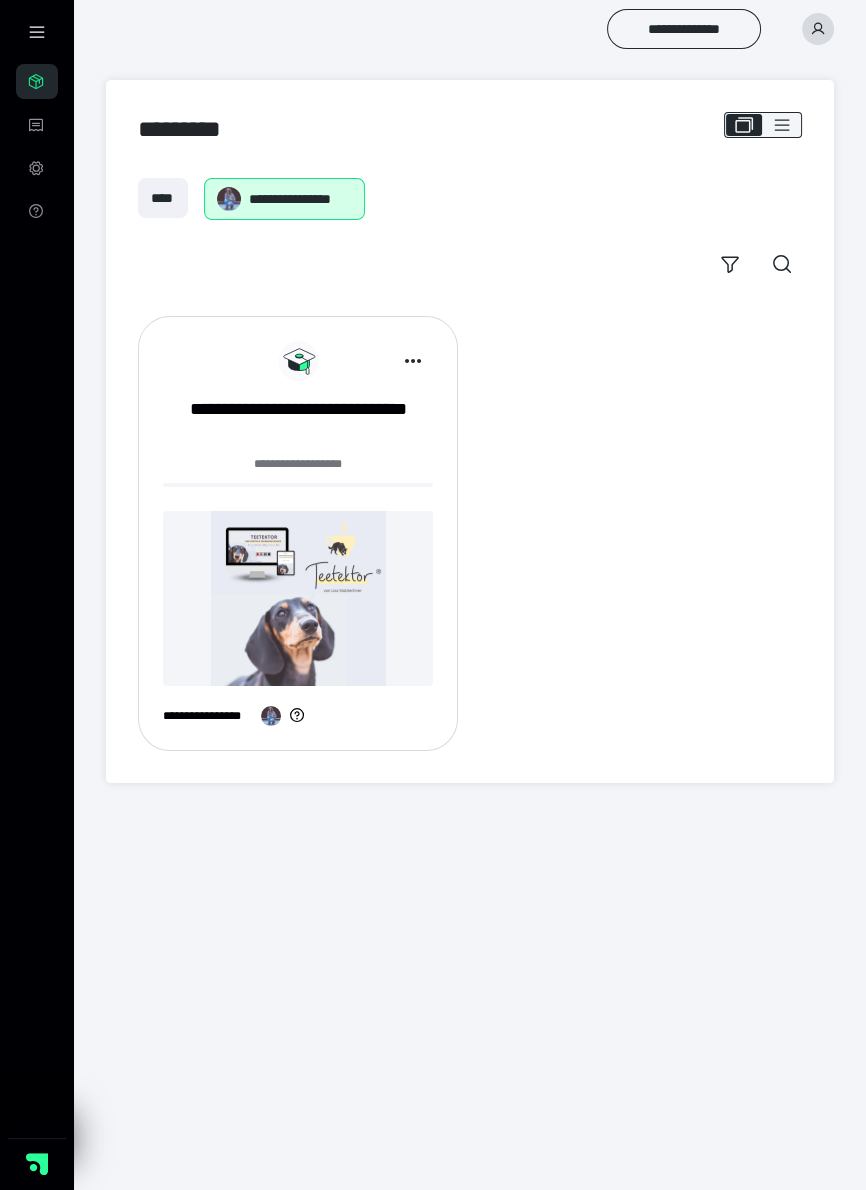 click on "**********" at bounding box center (298, 422) 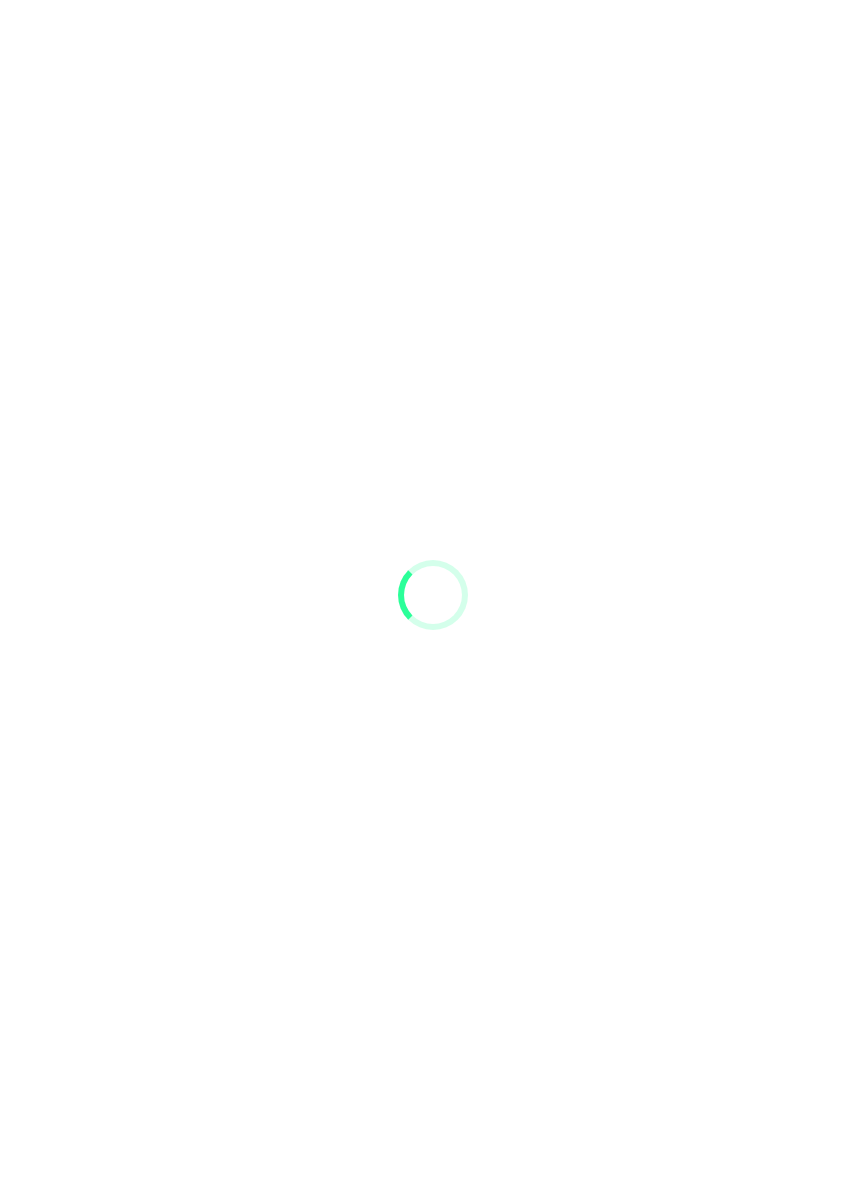 scroll, scrollTop: 0, scrollLeft: 0, axis: both 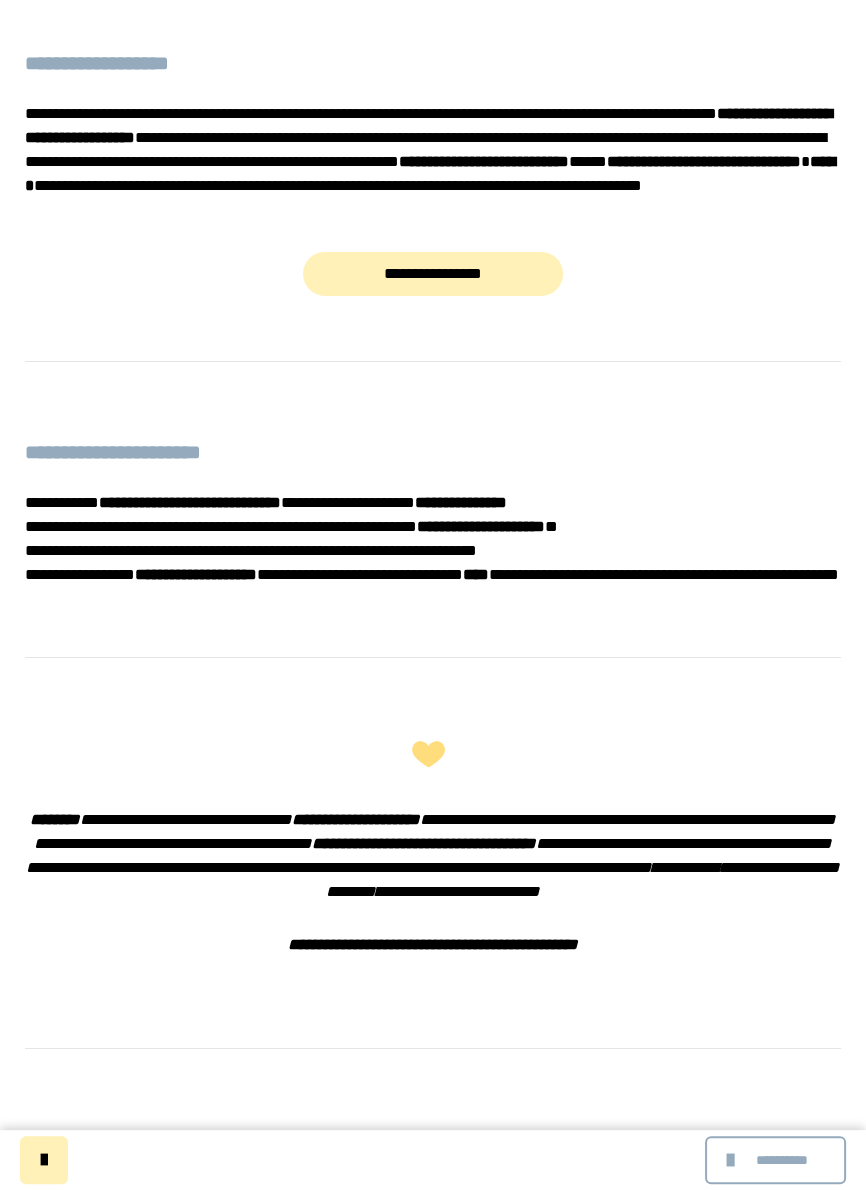 click on "**********" at bounding box center (433, 274) 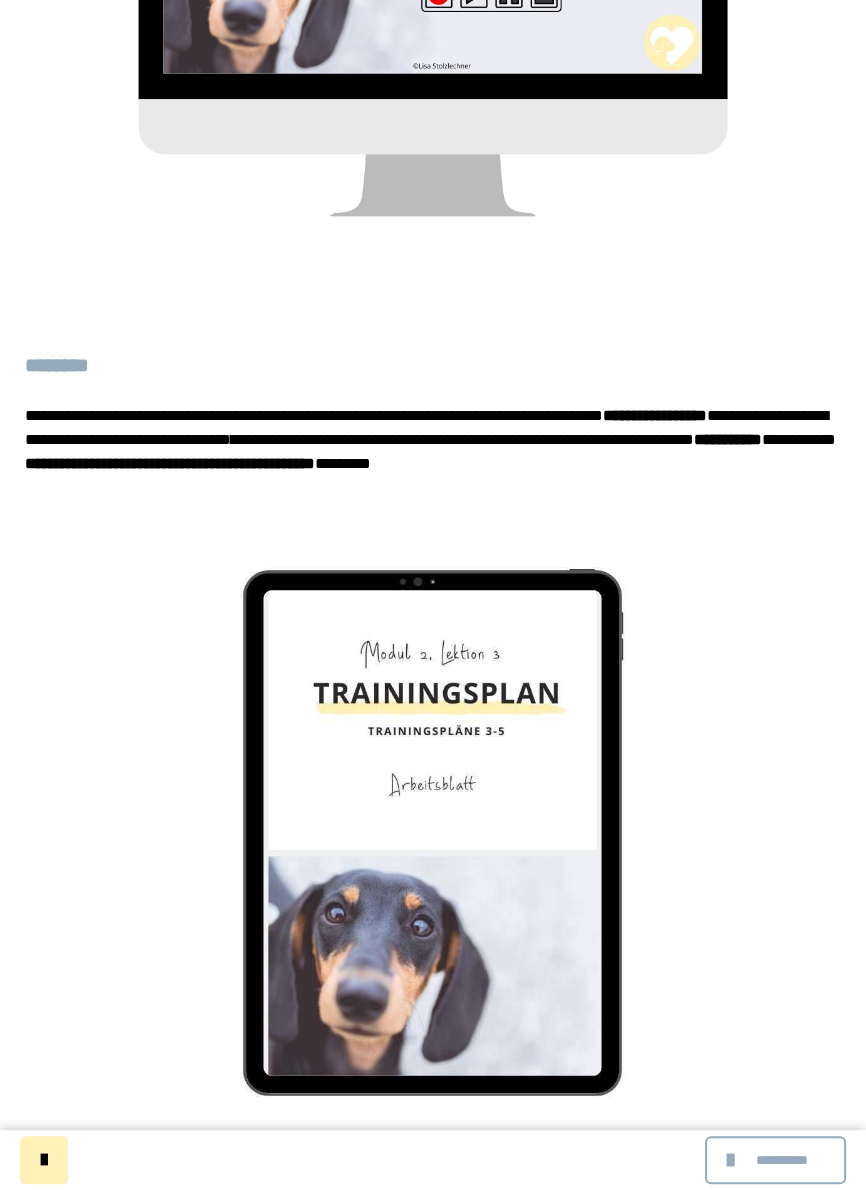 scroll, scrollTop: 2612, scrollLeft: 0, axis: vertical 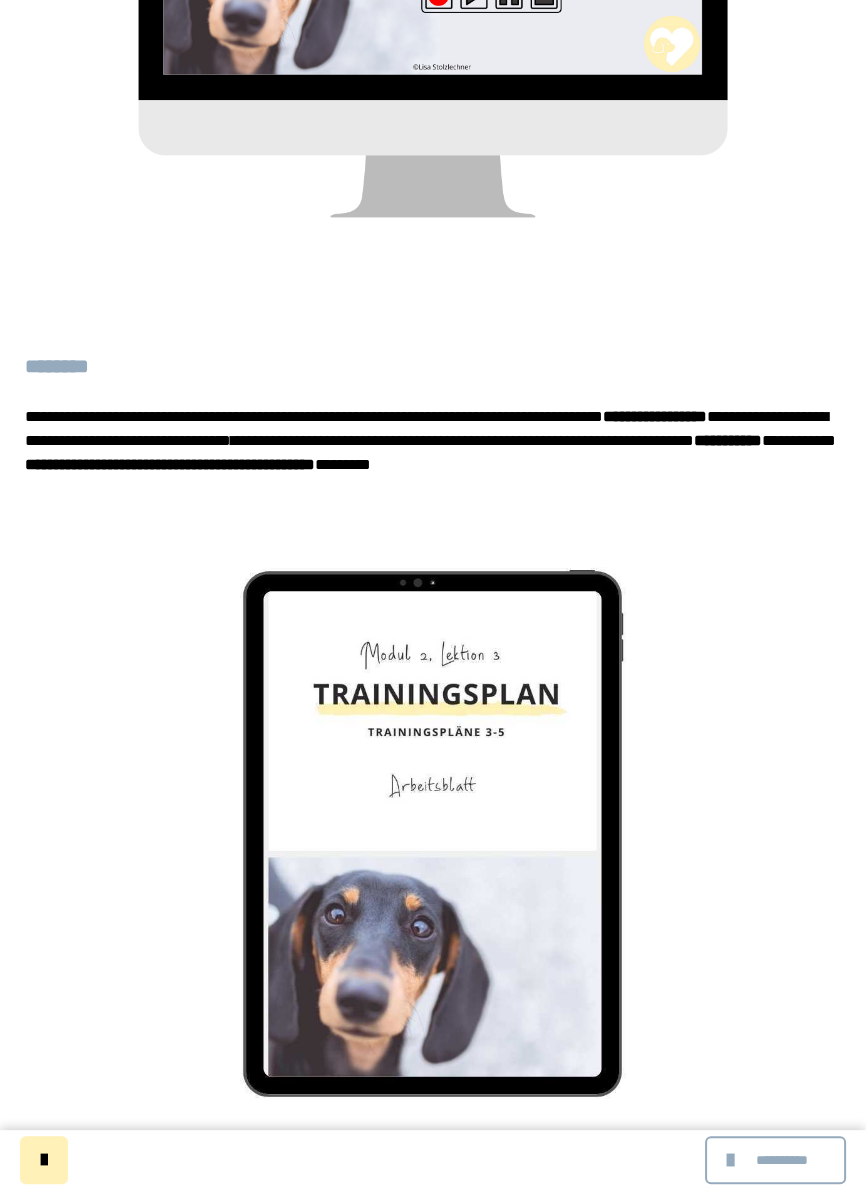 click at bounding box center [433, 830] 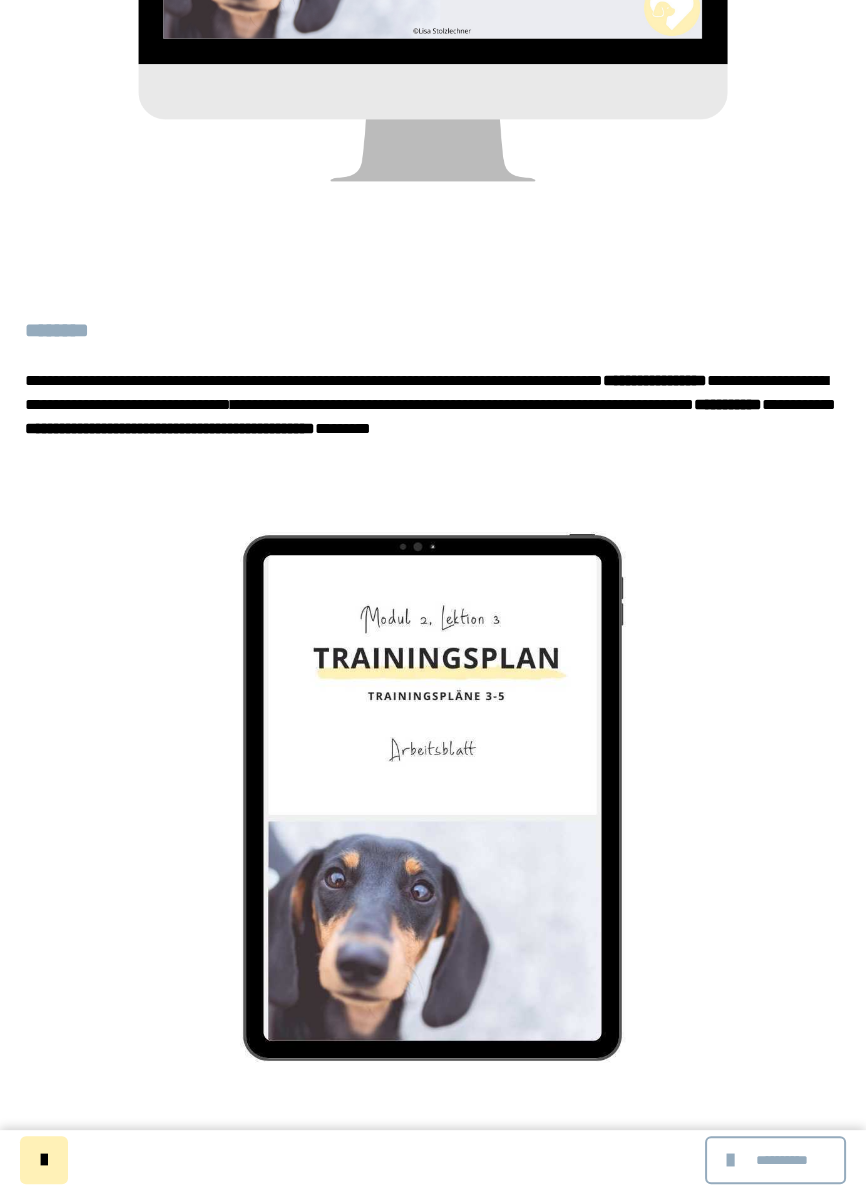 scroll, scrollTop: 2675, scrollLeft: 0, axis: vertical 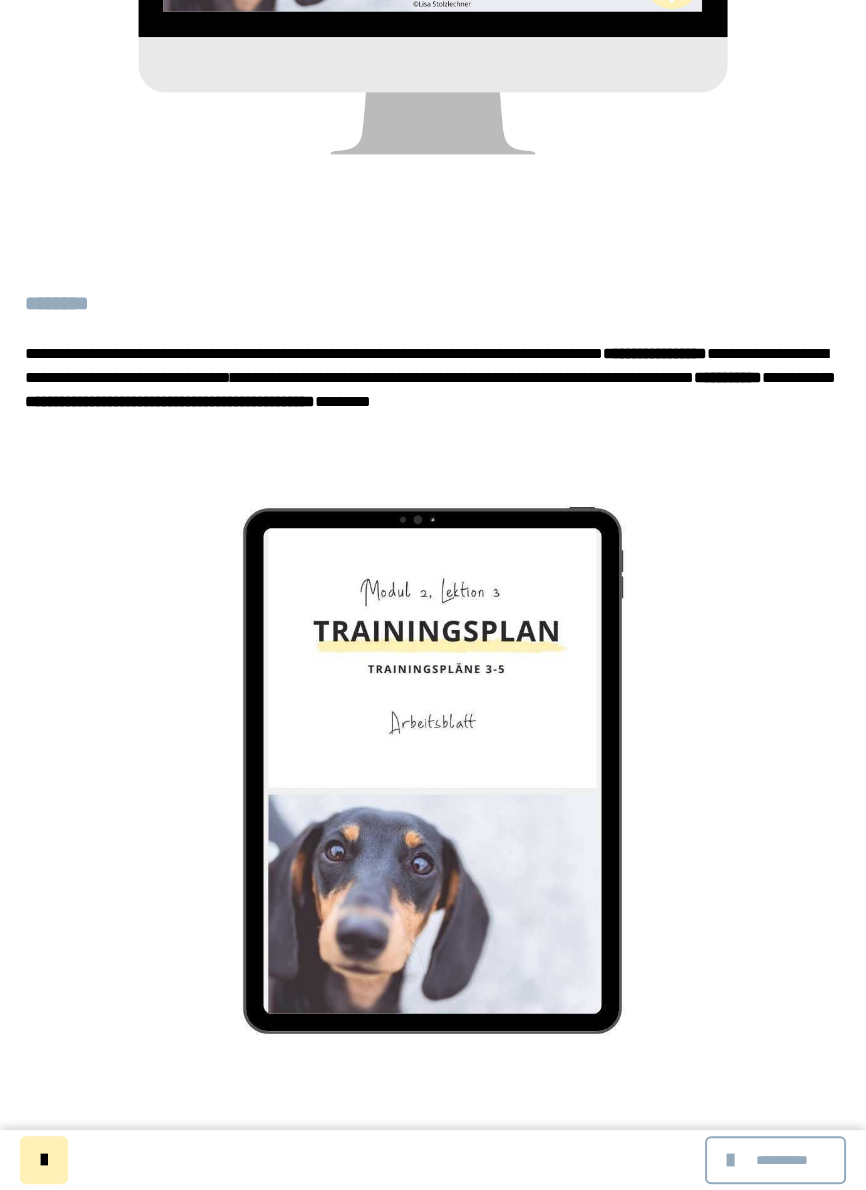 click at bounding box center (433, 767) 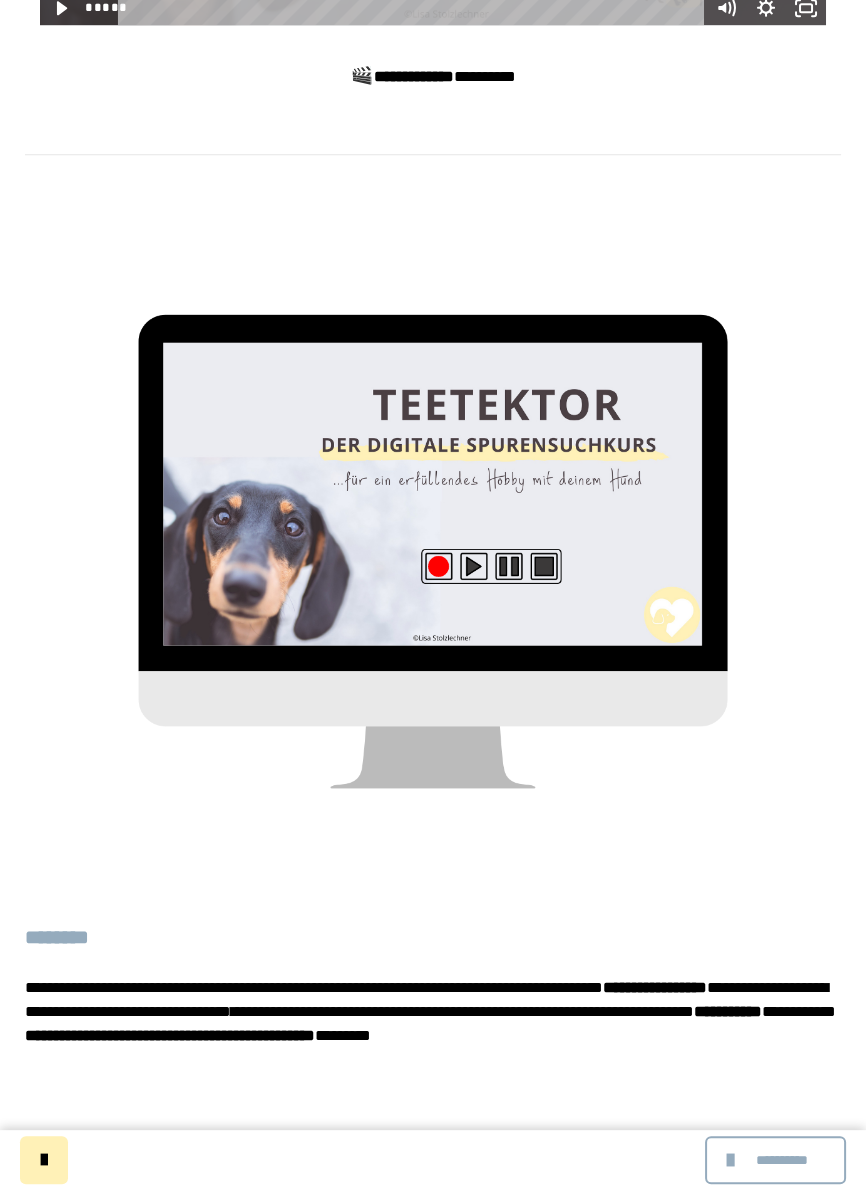 click at bounding box center (433, 548) 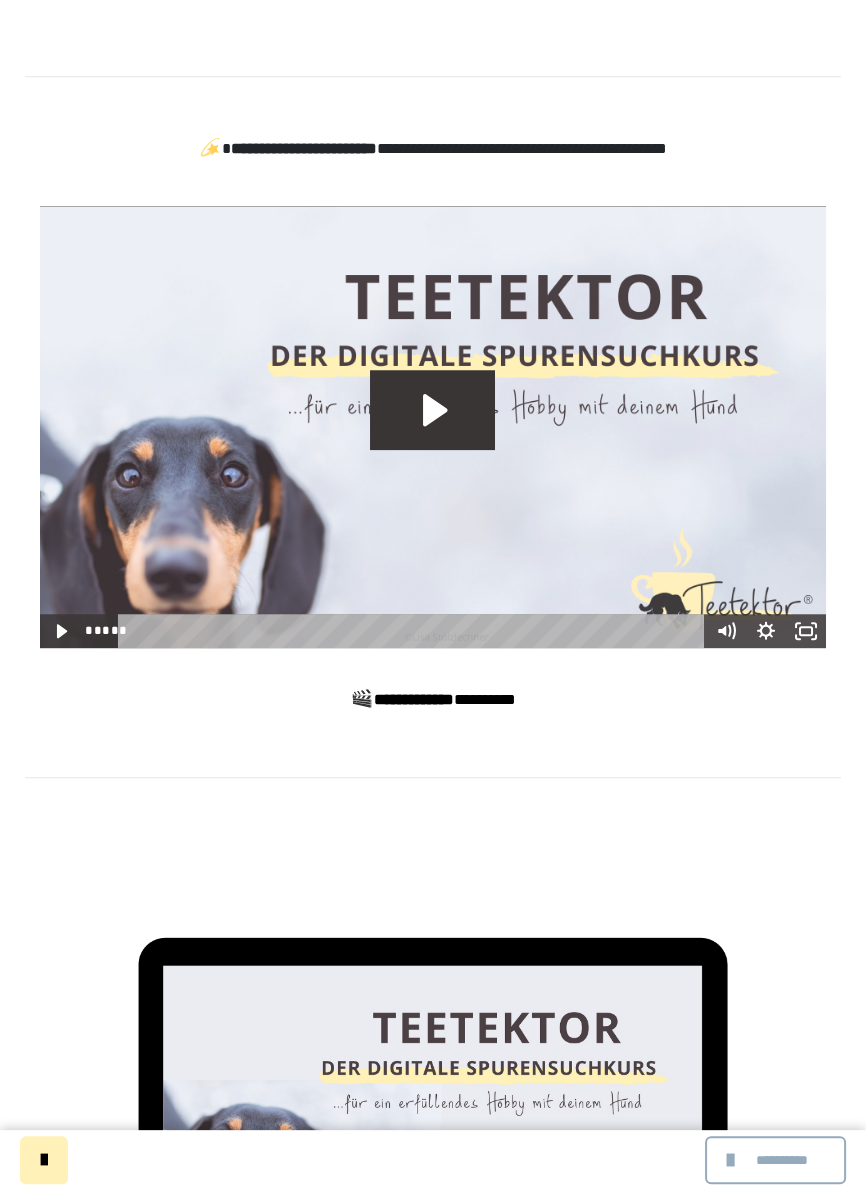 scroll, scrollTop: 1415, scrollLeft: 0, axis: vertical 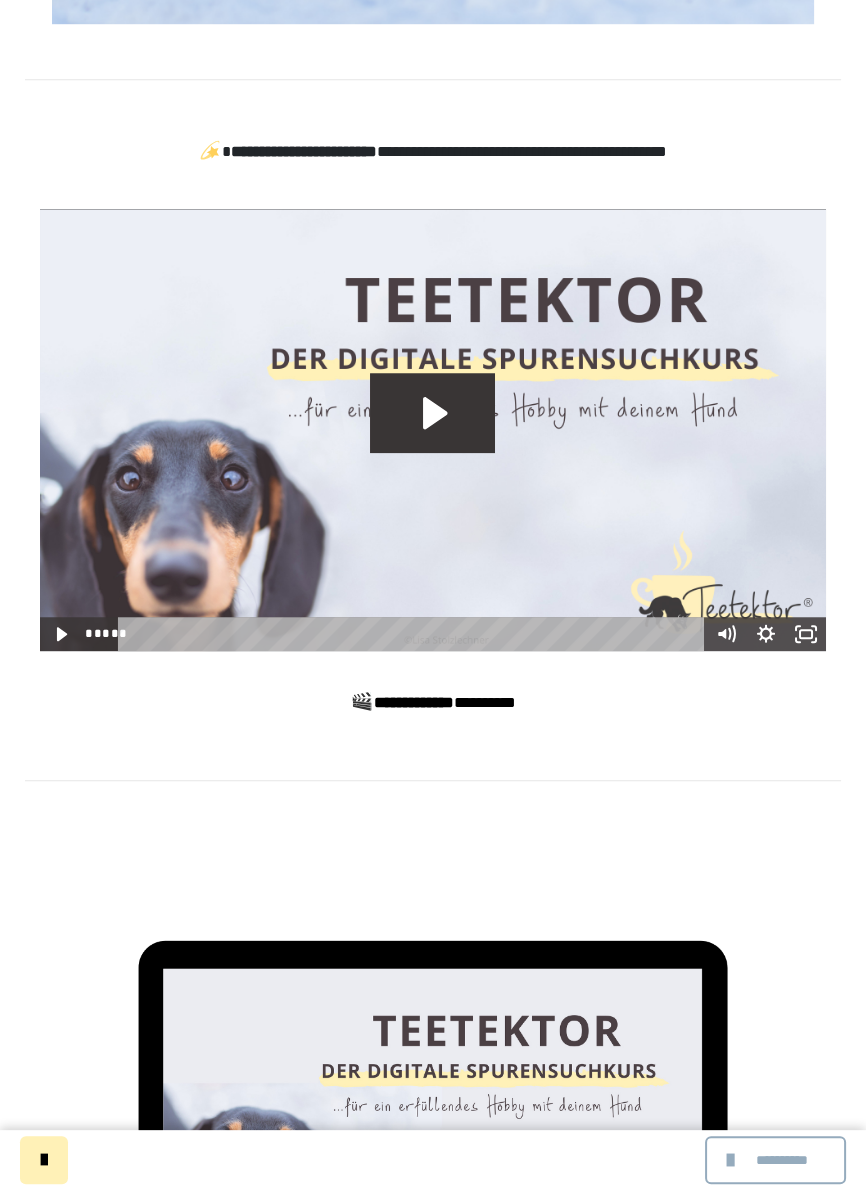 click at bounding box center [433, 430] 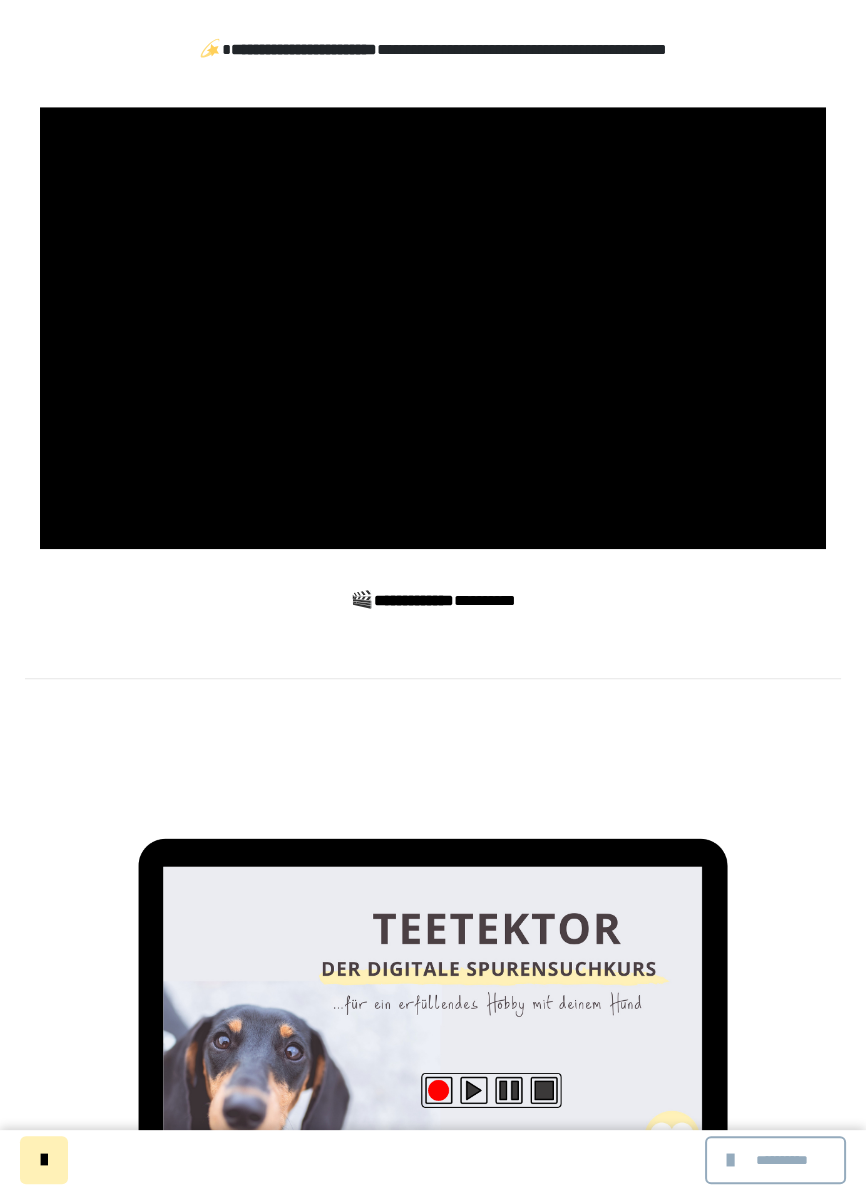 scroll, scrollTop: 1264, scrollLeft: 0, axis: vertical 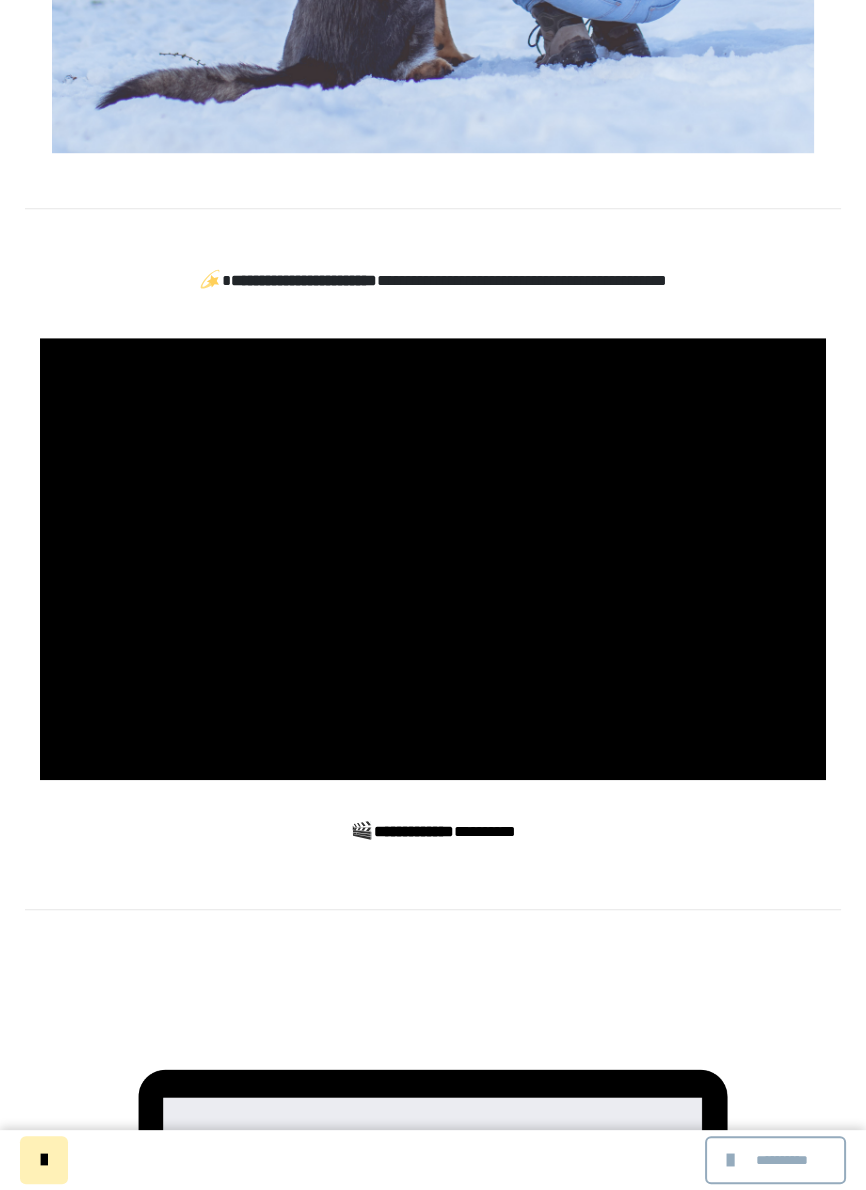 click at bounding box center (433, 559) 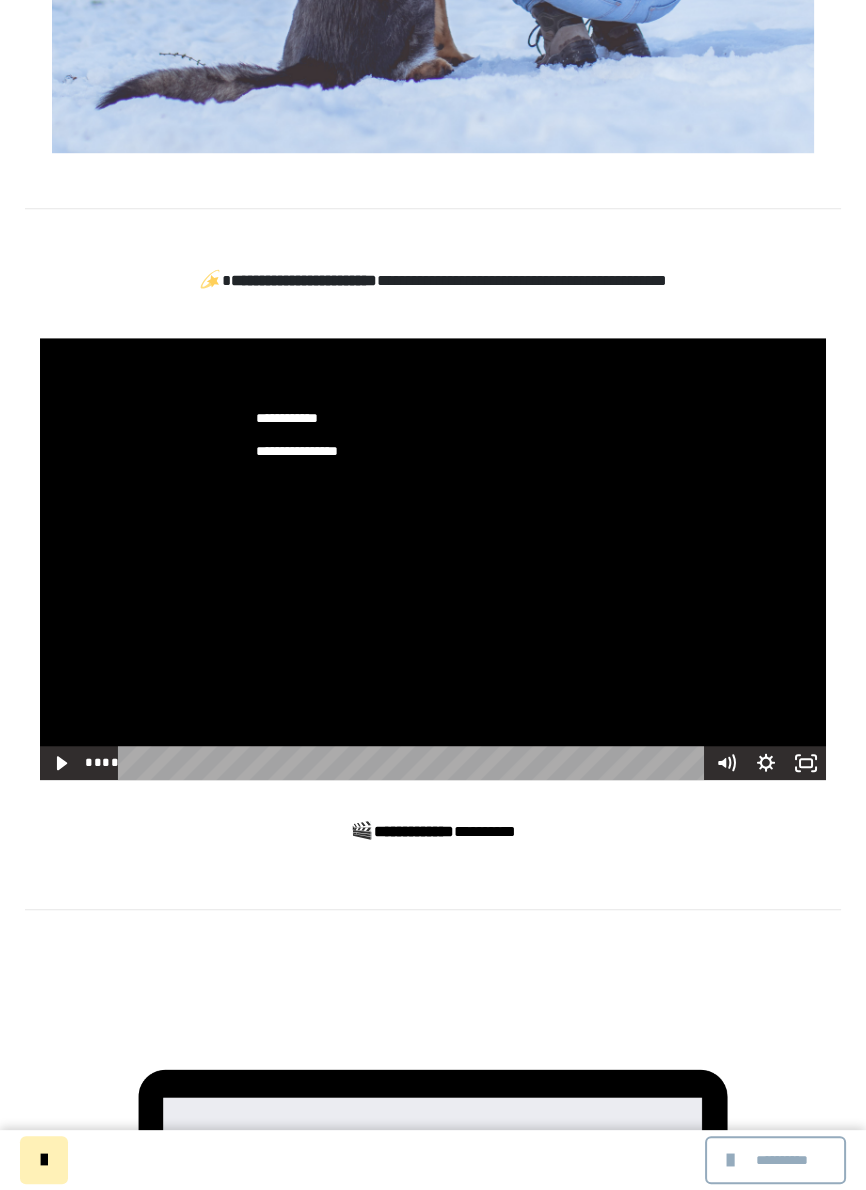 click at bounding box center (433, 559) 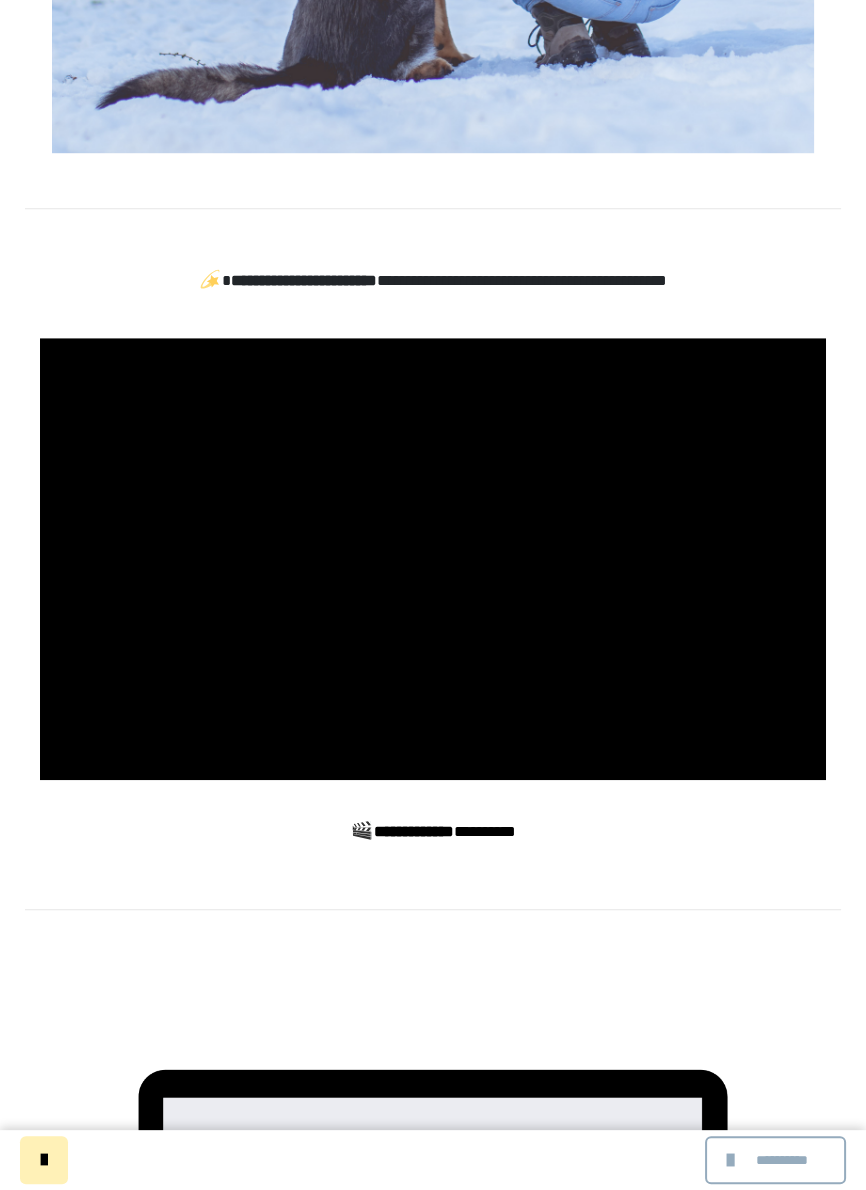 click at bounding box center (433, 559) 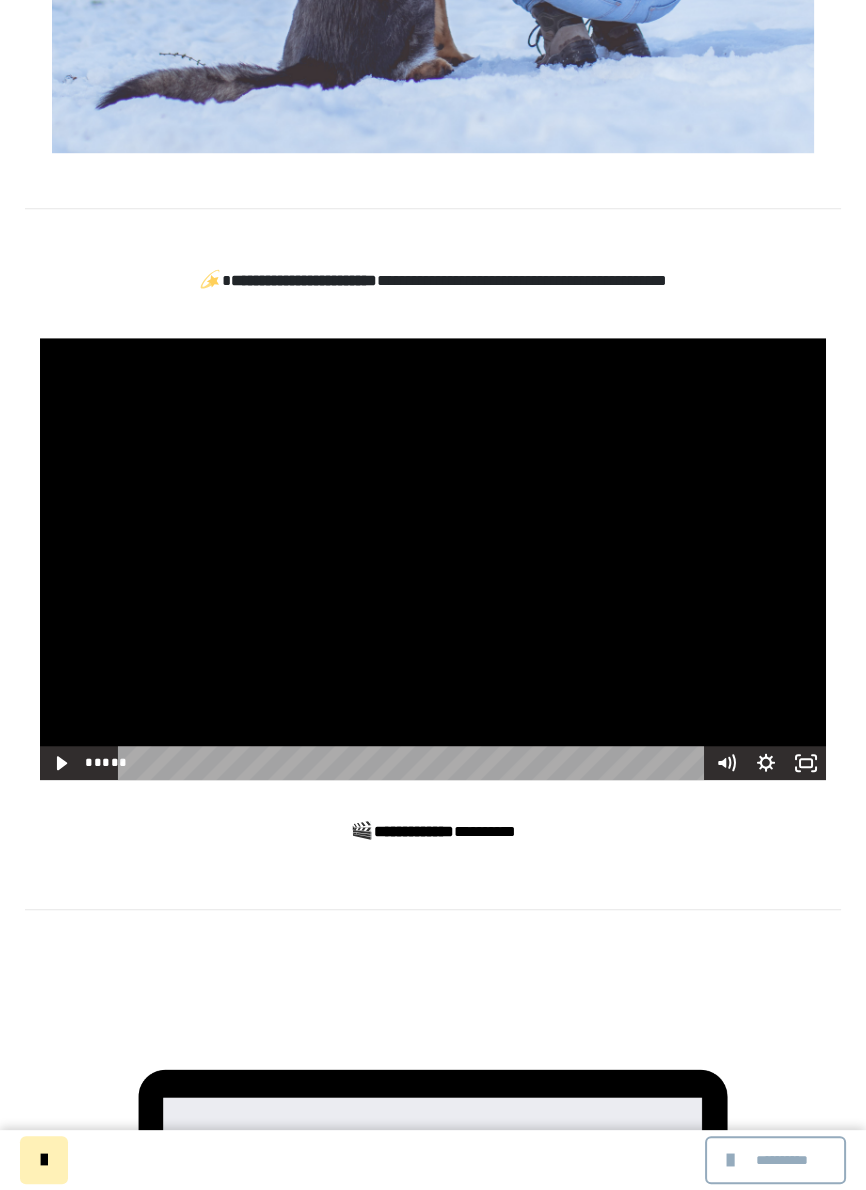 click at bounding box center [433, 559] 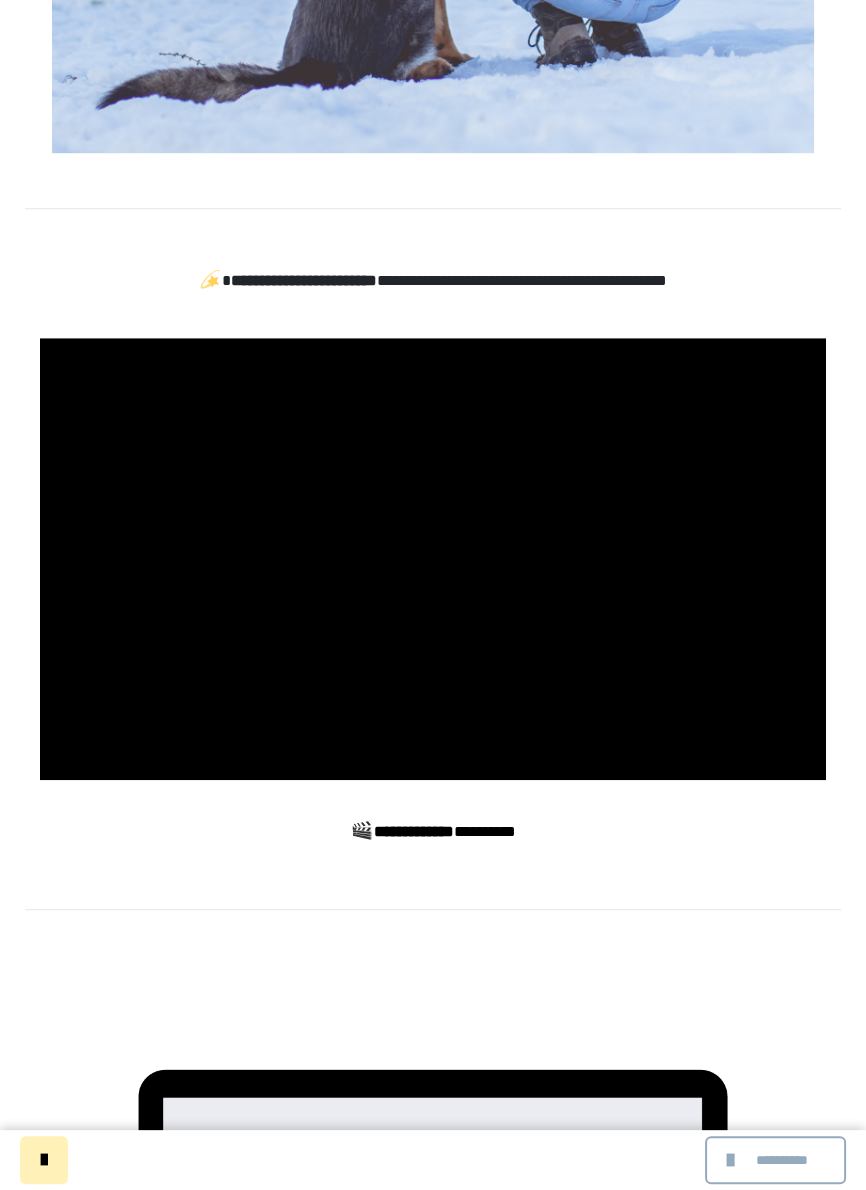 click at bounding box center [433, 559] 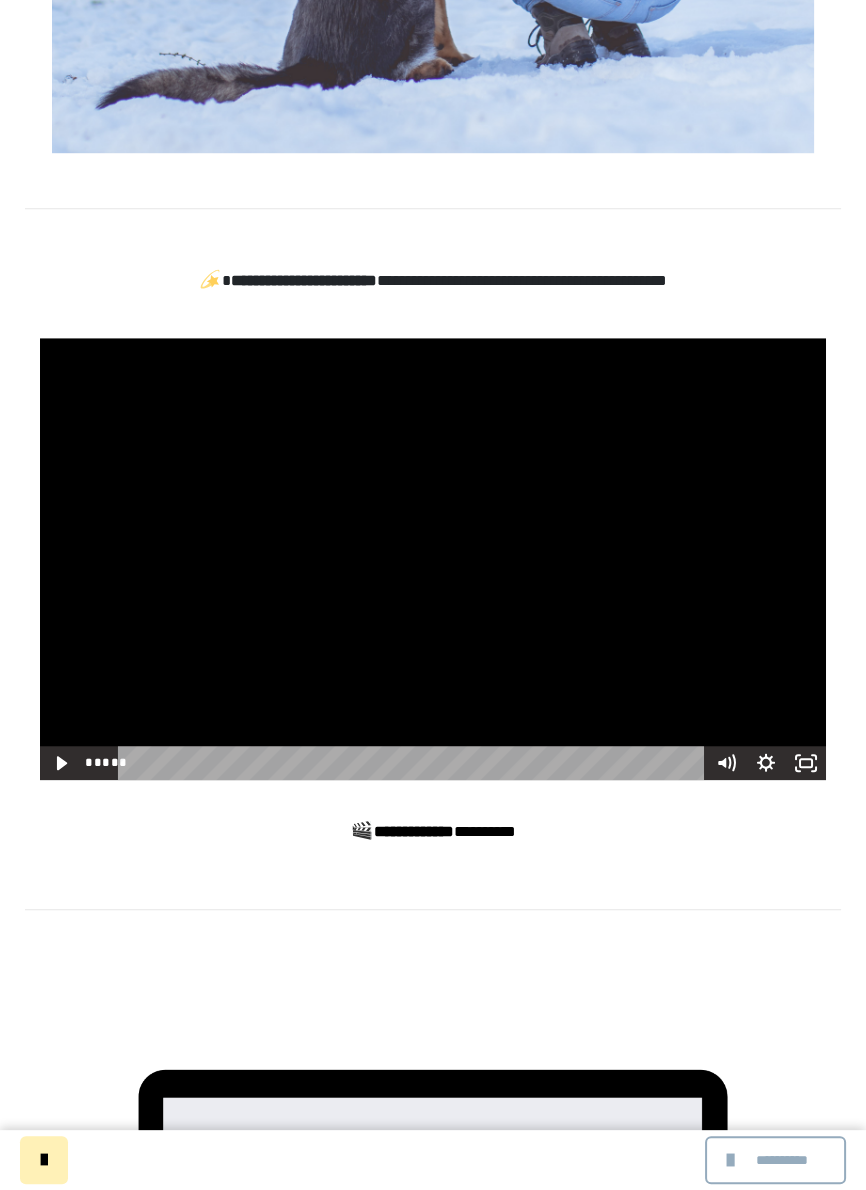 click at bounding box center (433, 559) 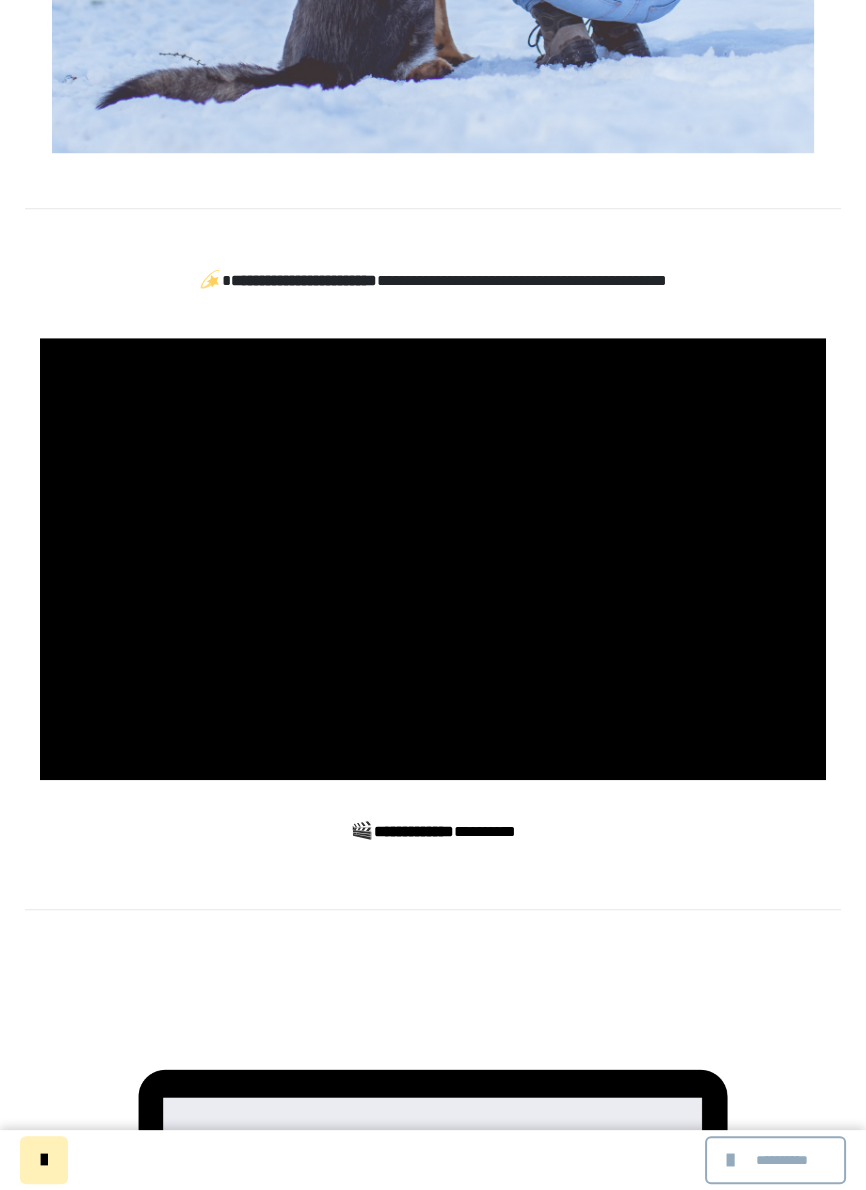 click at bounding box center [433, 559] 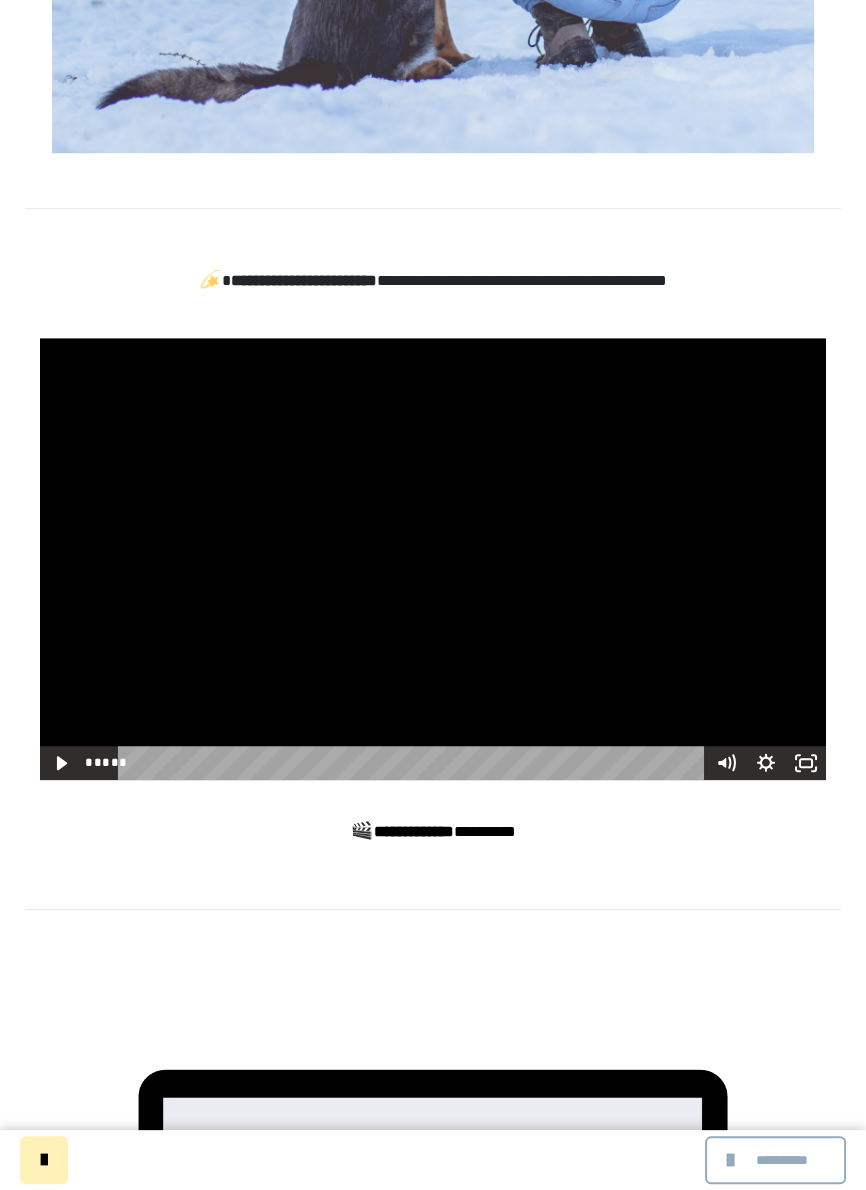 click 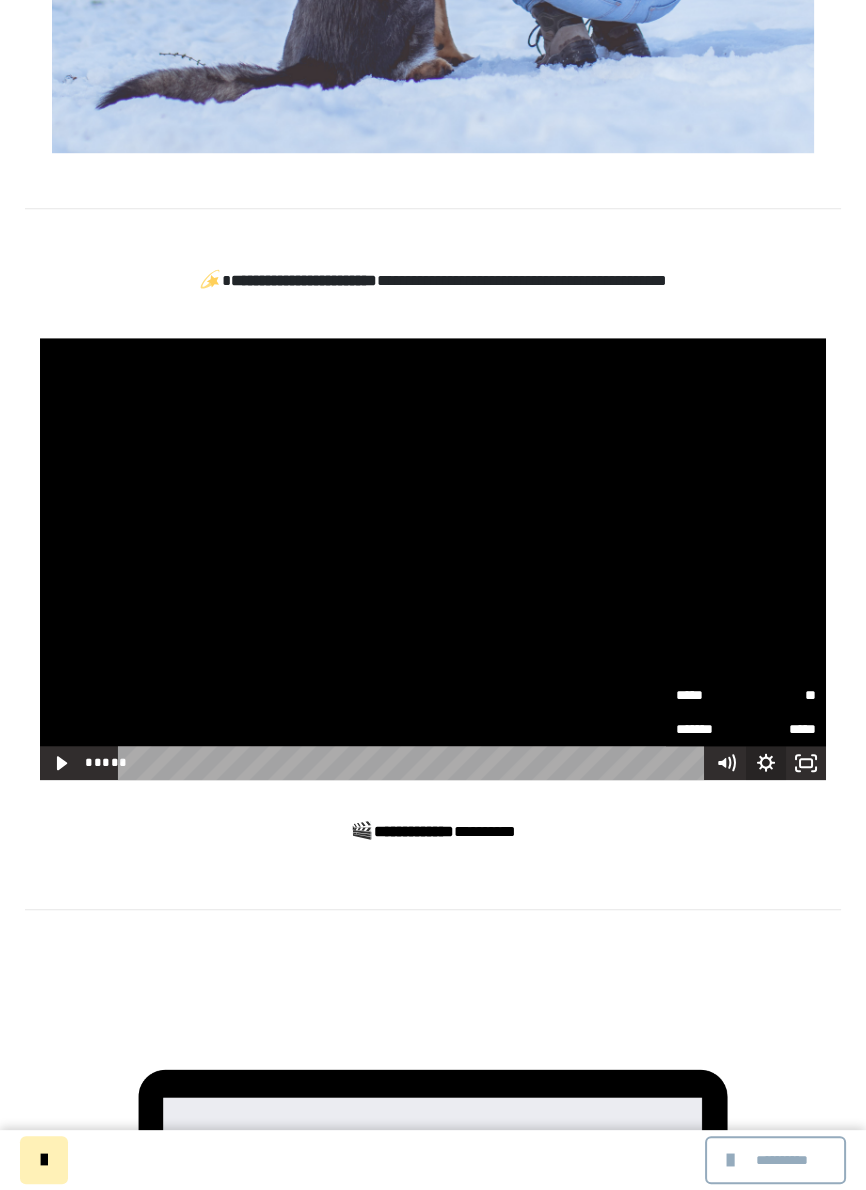 click on "**" at bounding box center [781, 695] 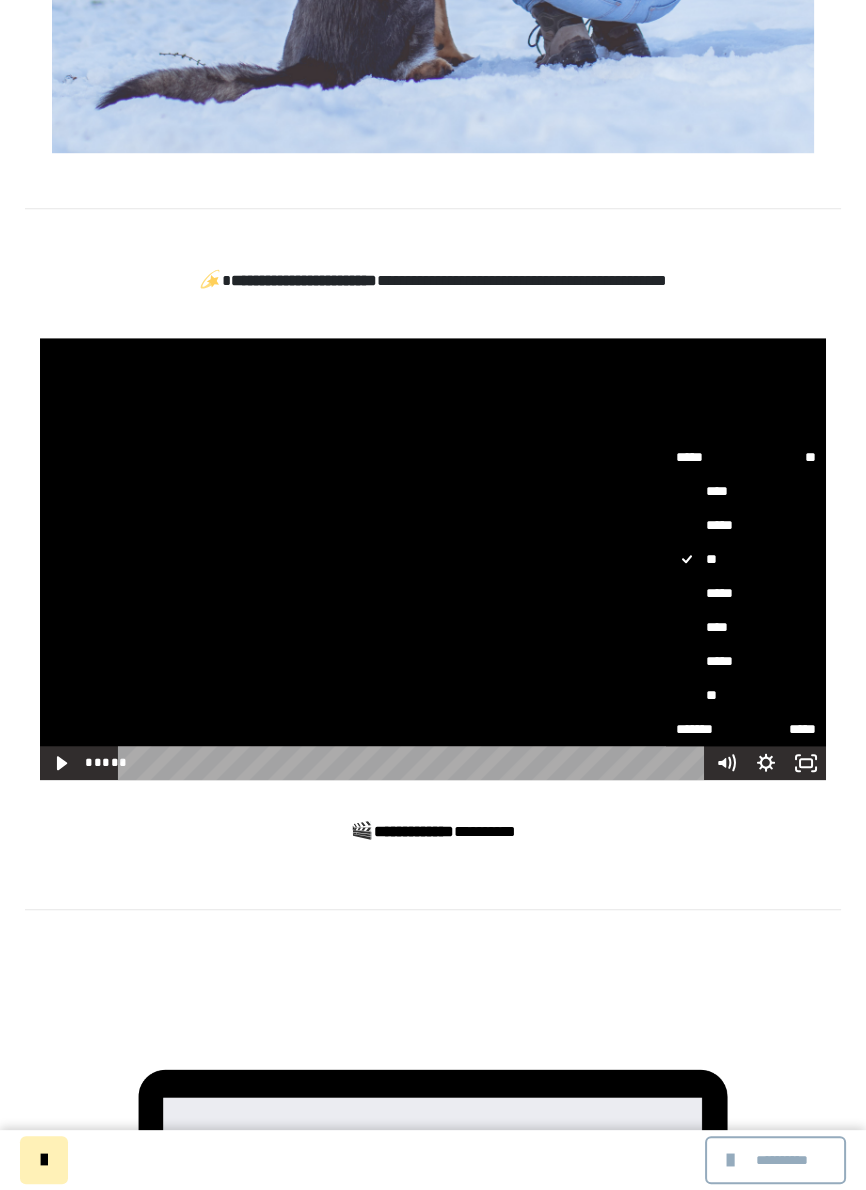 click on "*****" at bounding box center (746, 593) 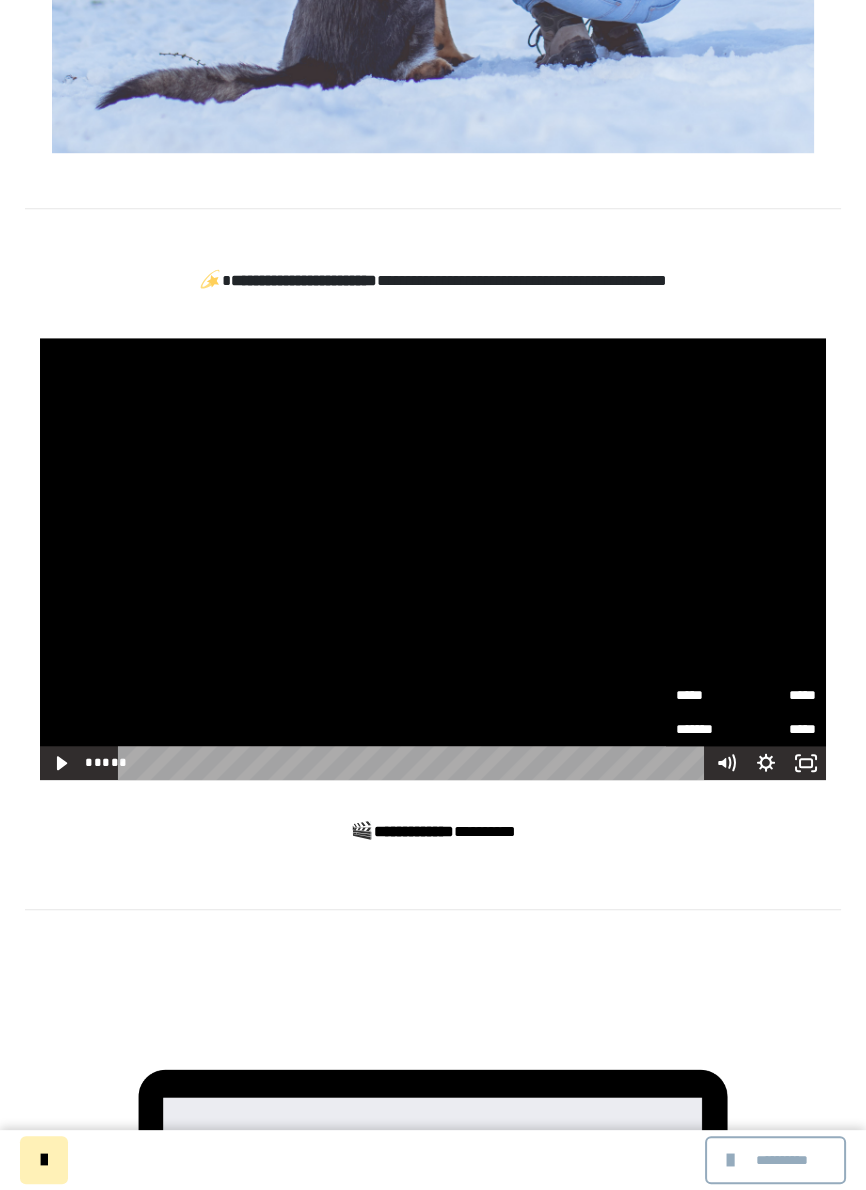 click at bounding box center [433, 559] 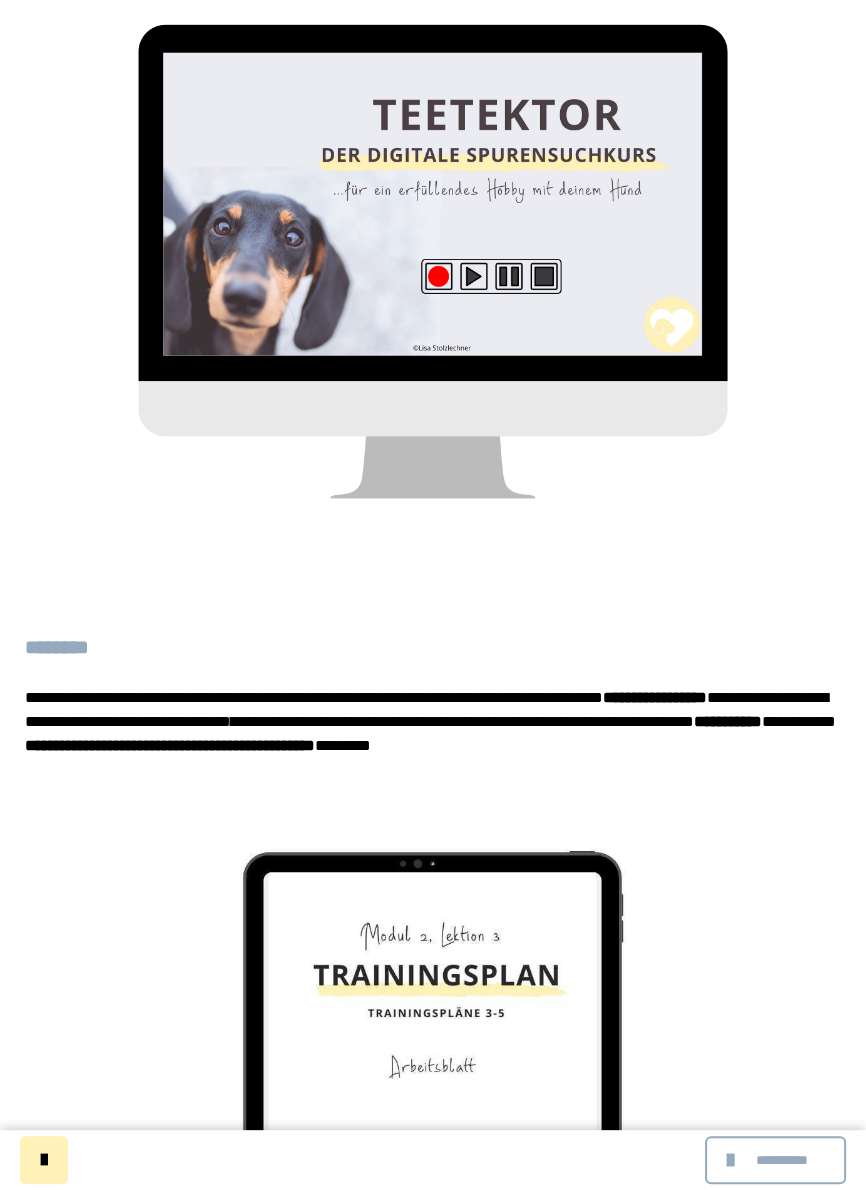 click at bounding box center (433, 258) 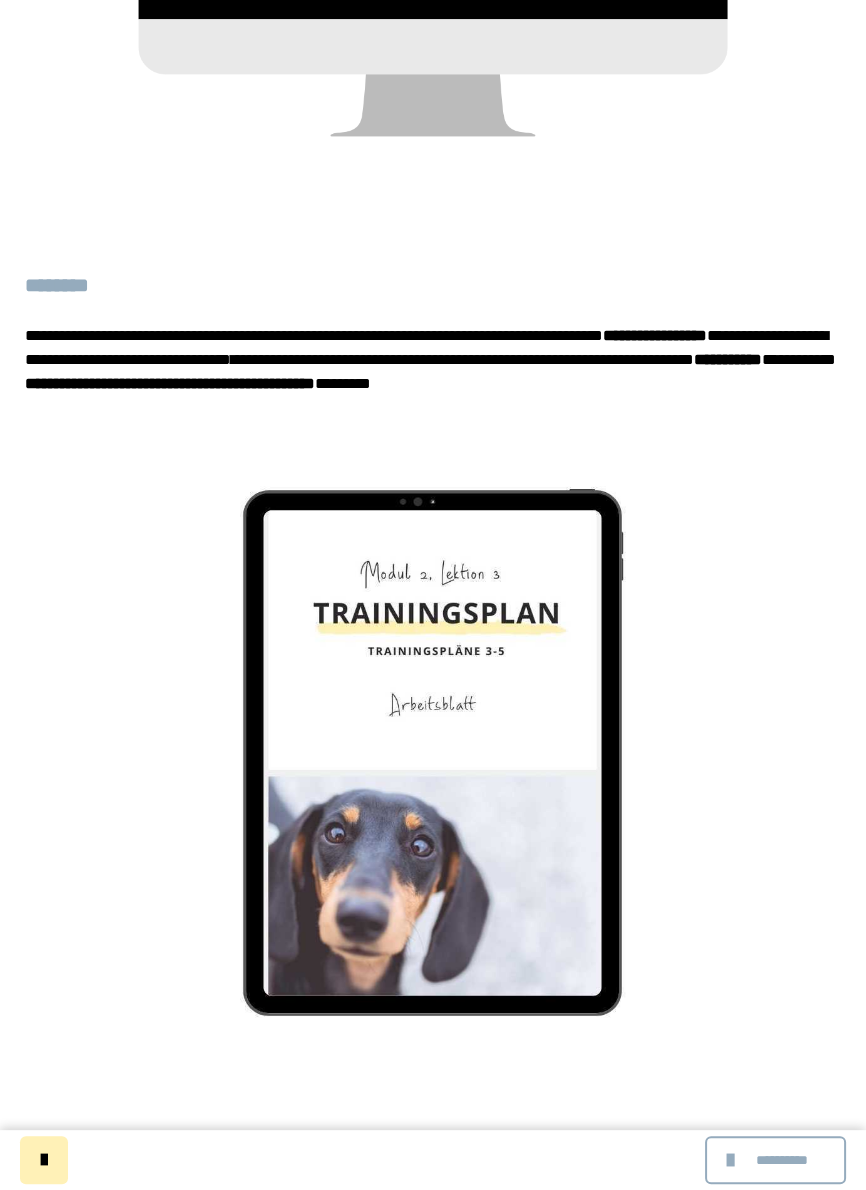 click at bounding box center [433, 749] 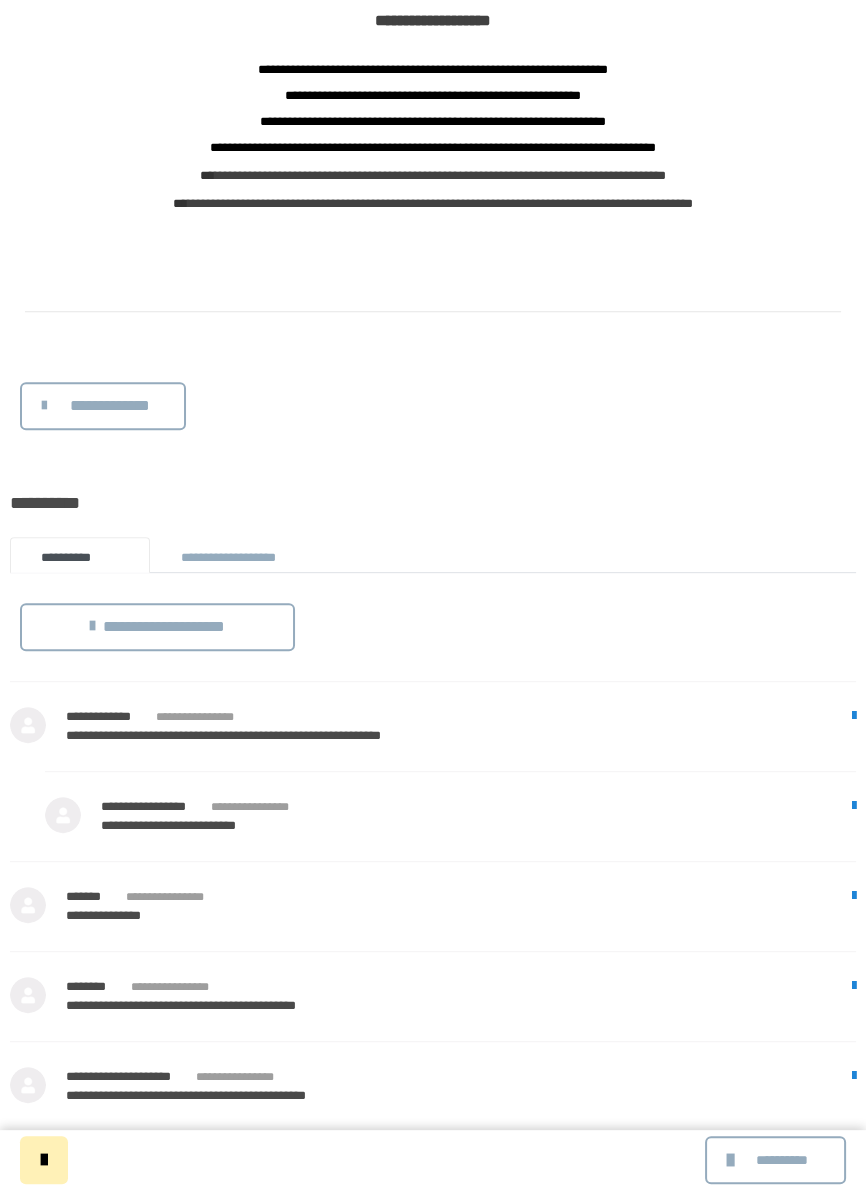 scroll, scrollTop: 8068, scrollLeft: 0, axis: vertical 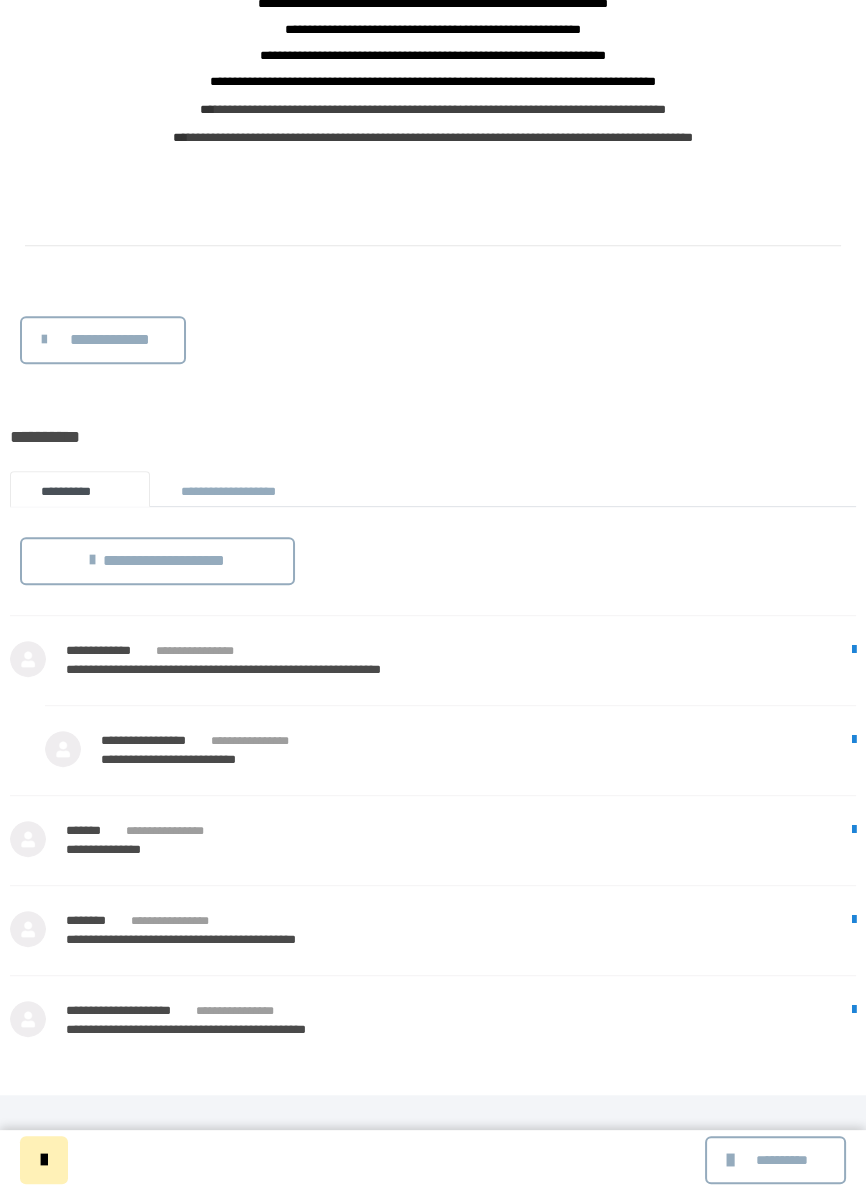 click on "**********" at bounding box center [103, 340] 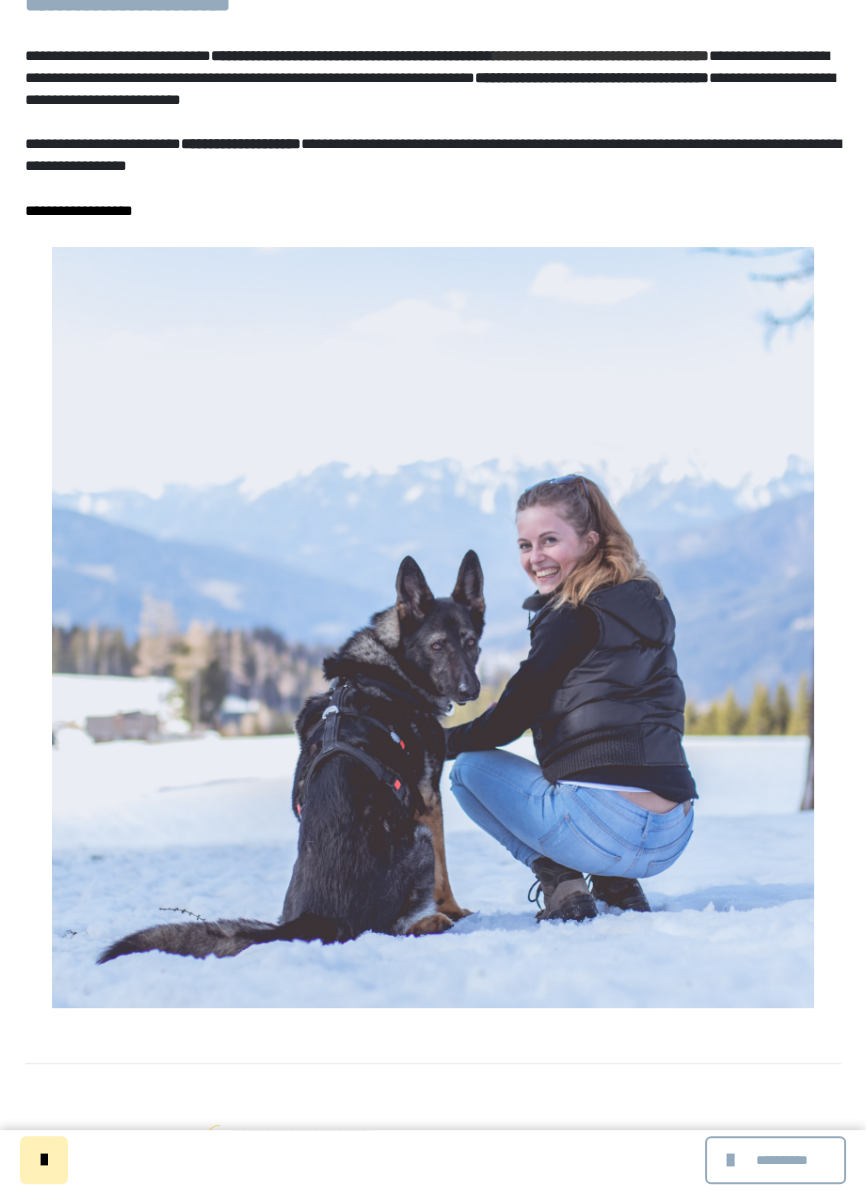 scroll, scrollTop: 0, scrollLeft: 0, axis: both 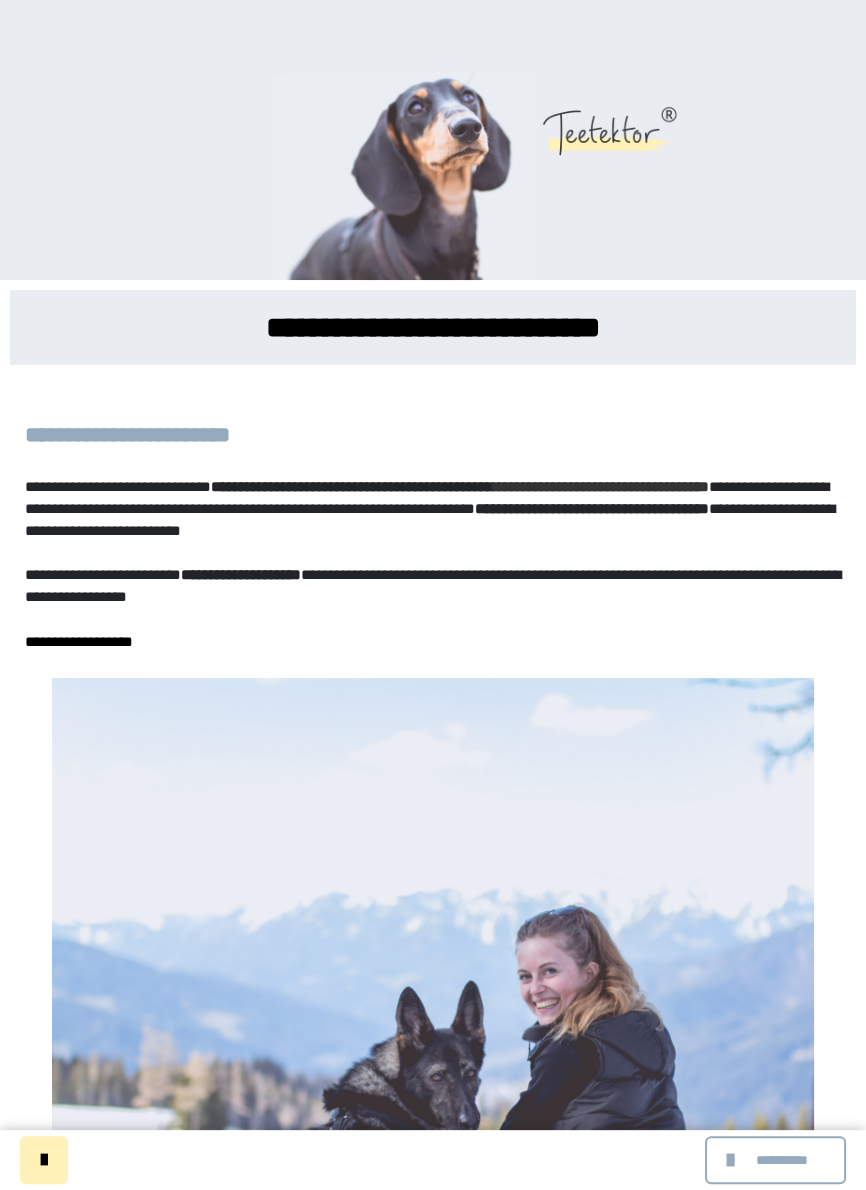 click on "**********" at bounding box center [775, 1160] 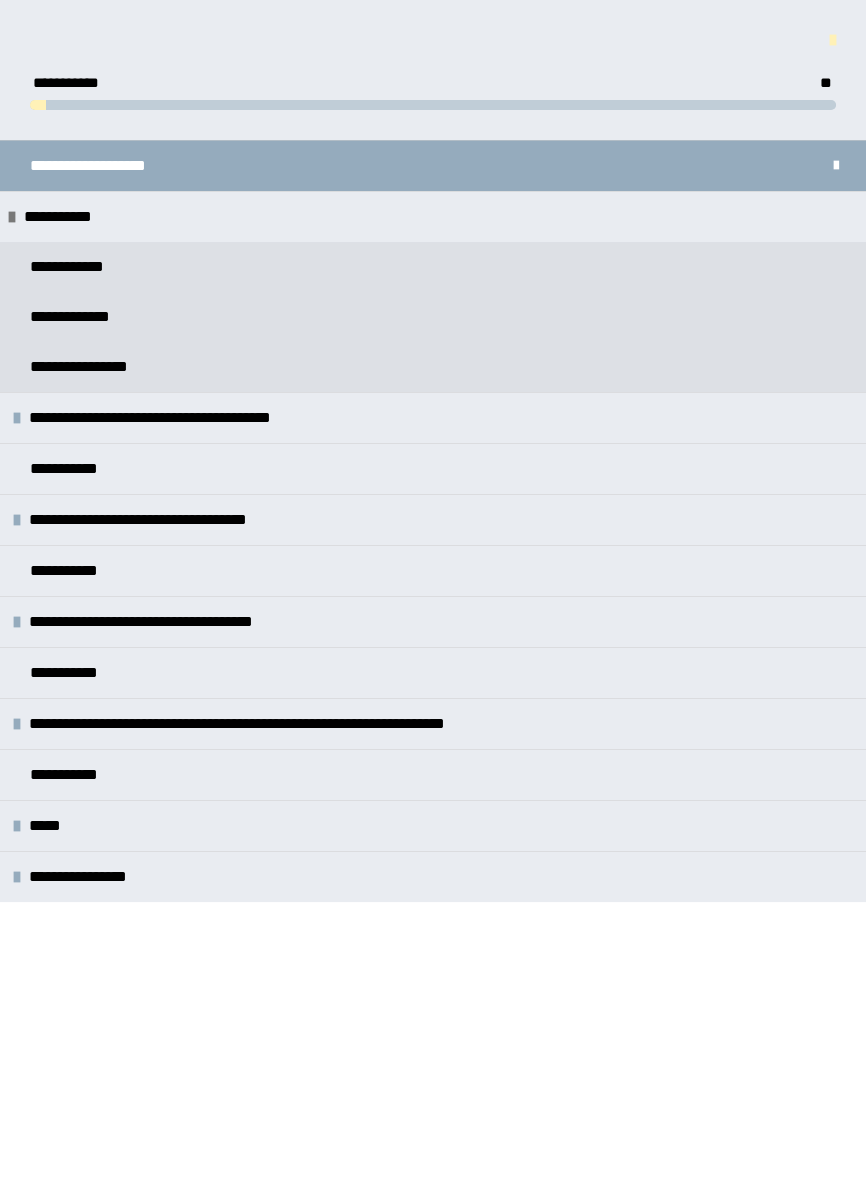 click on "**********" at bounding box center [433, 216] 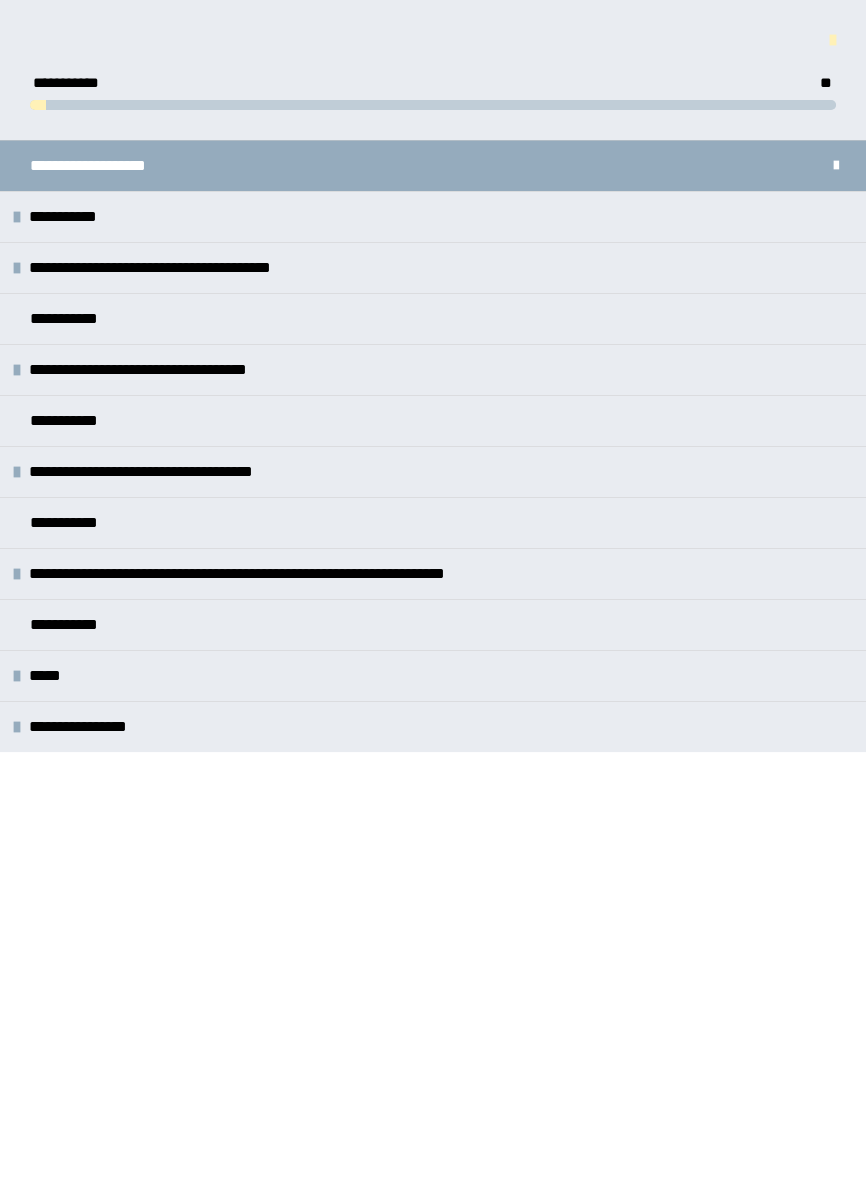 click on "**********" at bounding box center [433, 216] 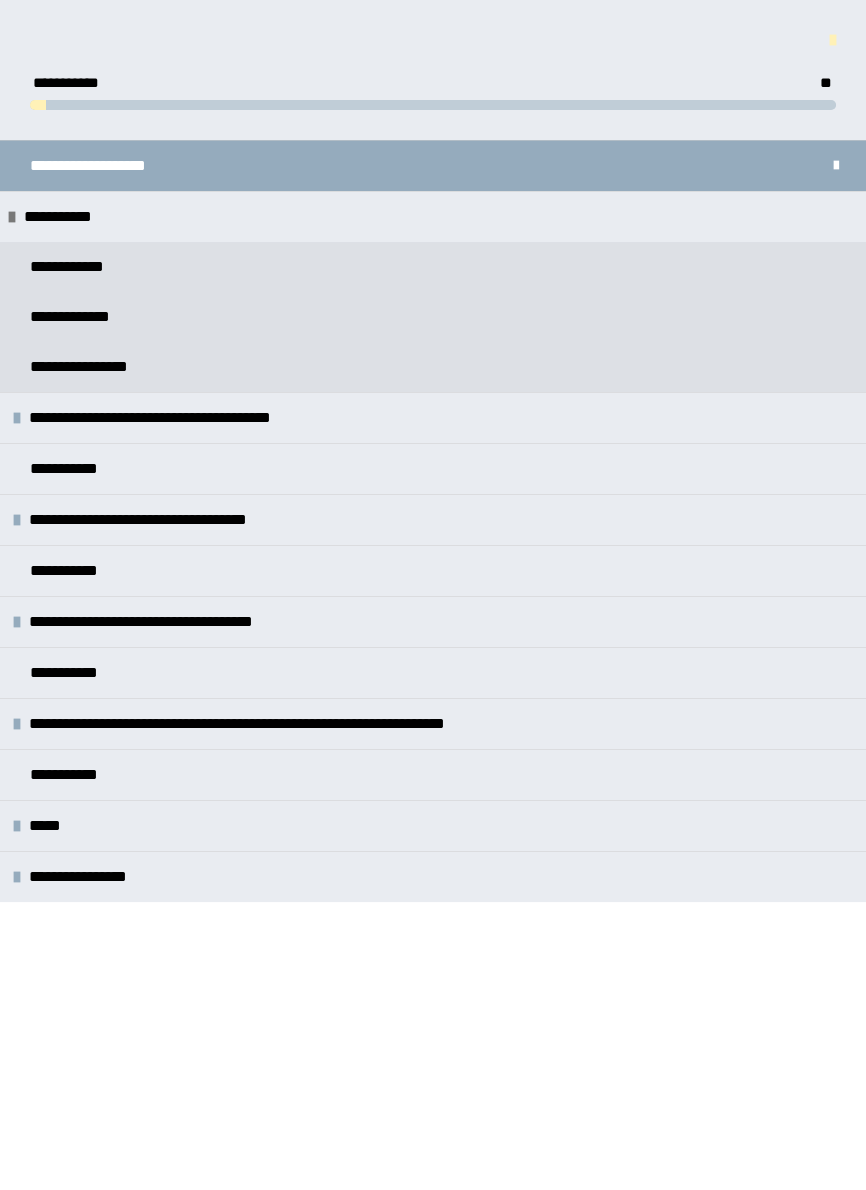 click on "**********" at bounding box center [433, 267] 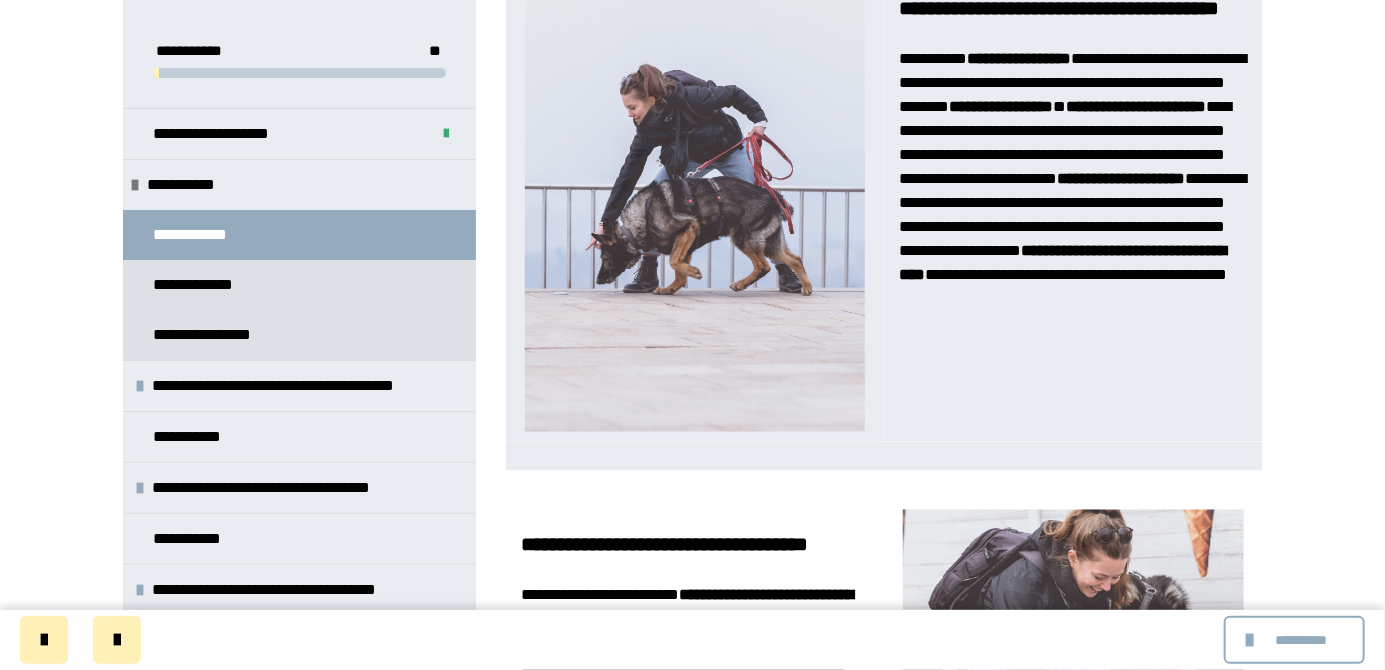 scroll, scrollTop: 1273, scrollLeft: 0, axis: vertical 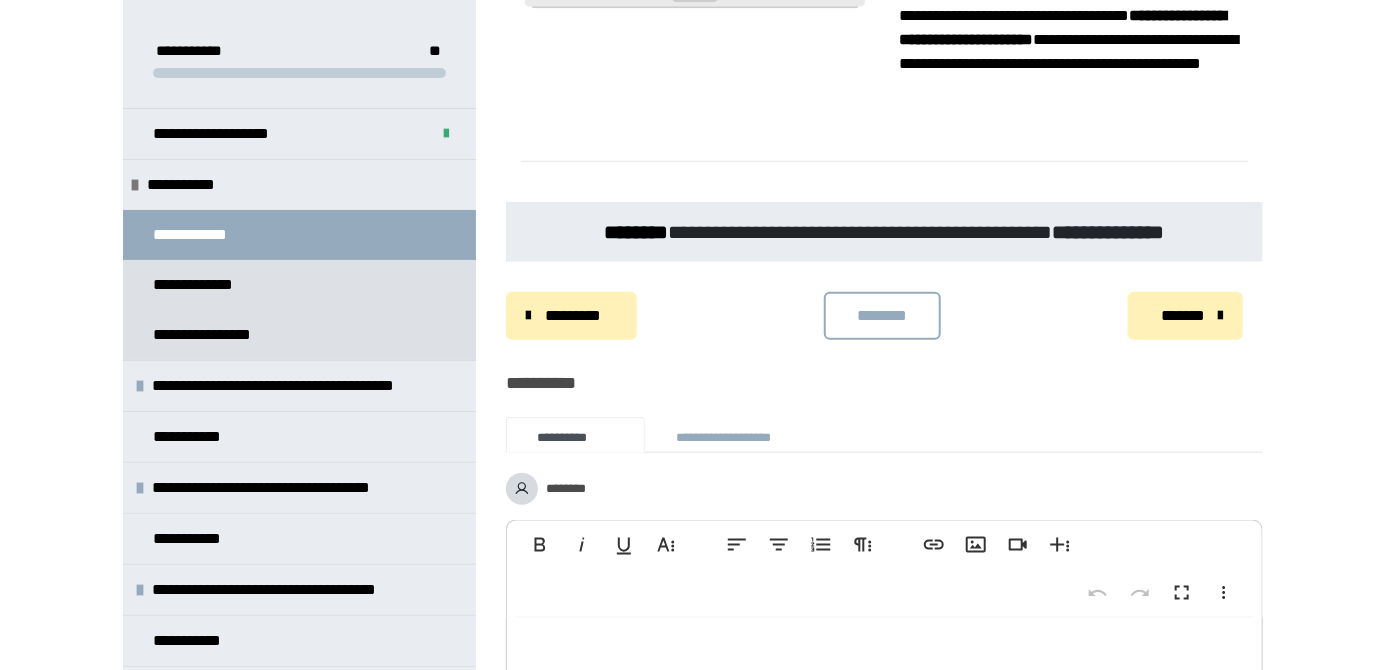 click on "********" at bounding box center (882, 316) 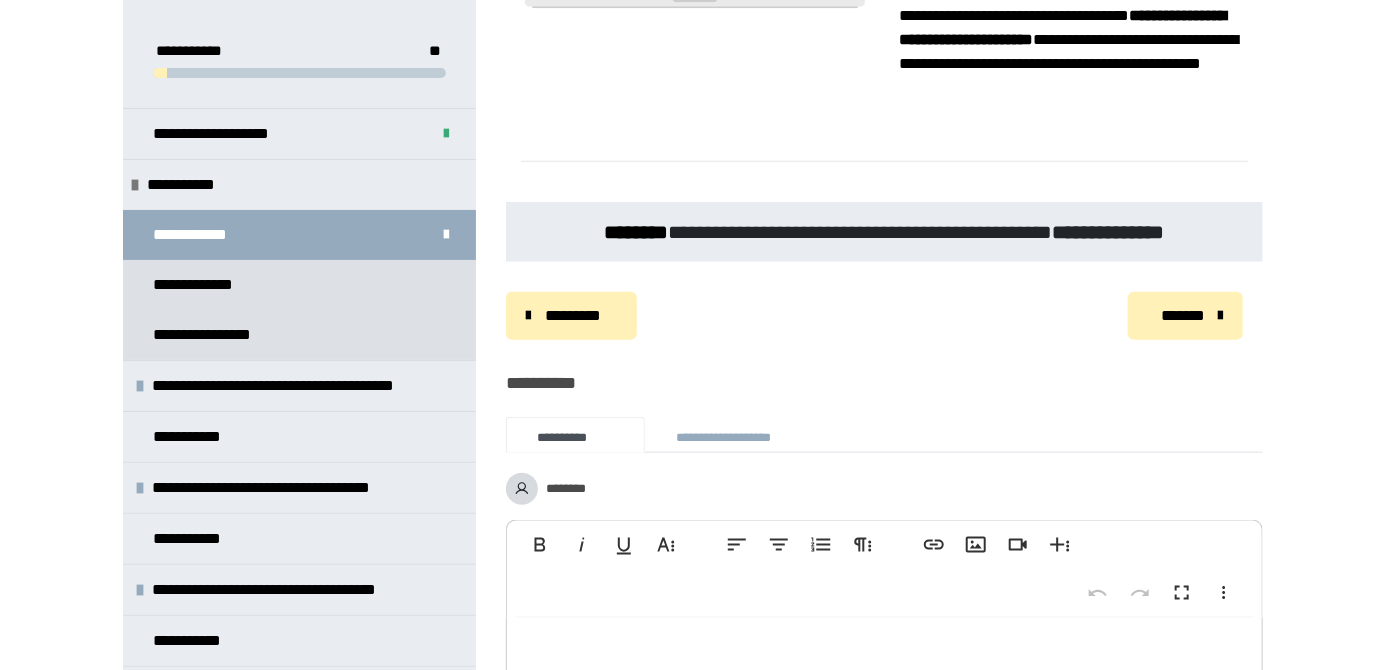 click on "*******" at bounding box center [1183, 316] 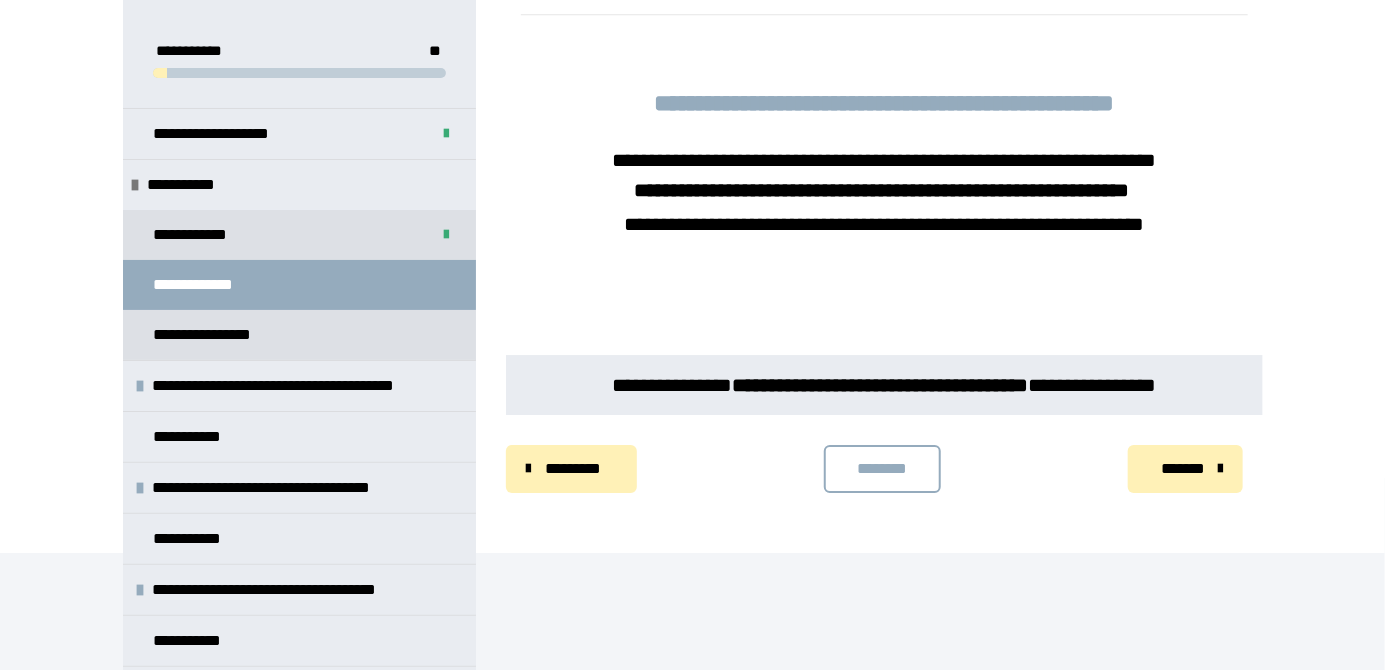 scroll, scrollTop: 2864, scrollLeft: 0, axis: vertical 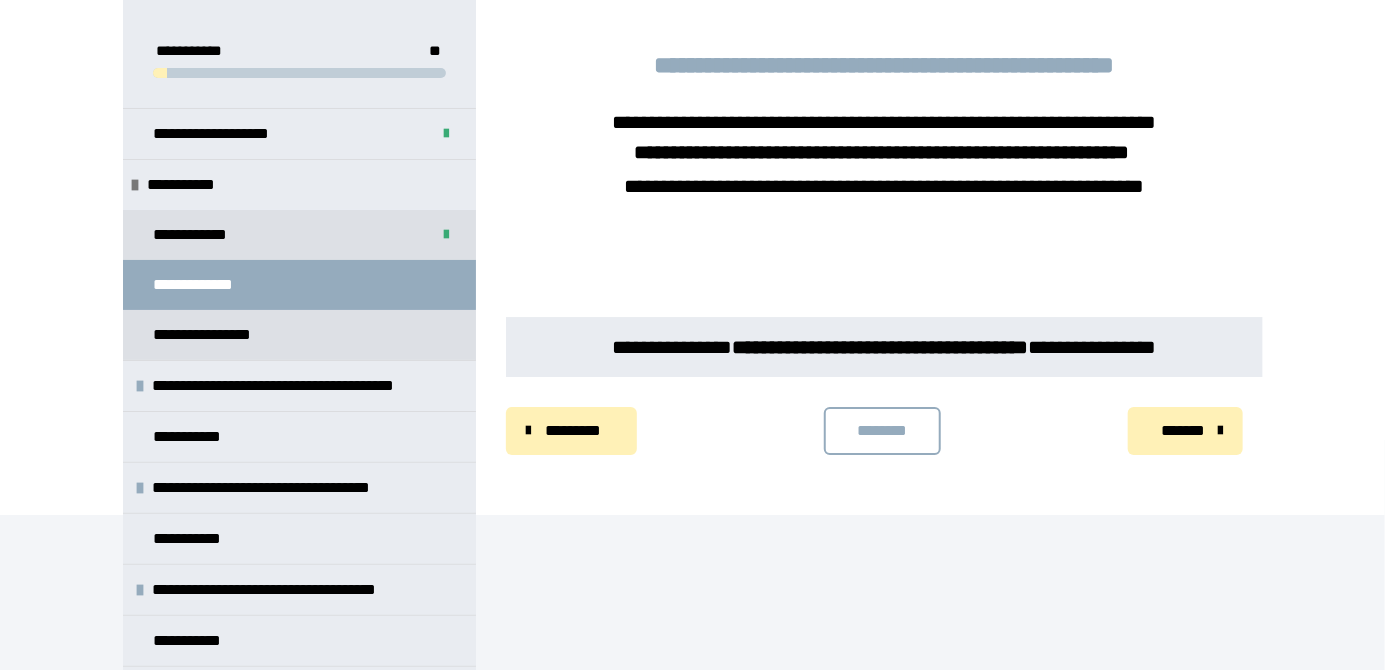 click on "********" at bounding box center (882, 431) 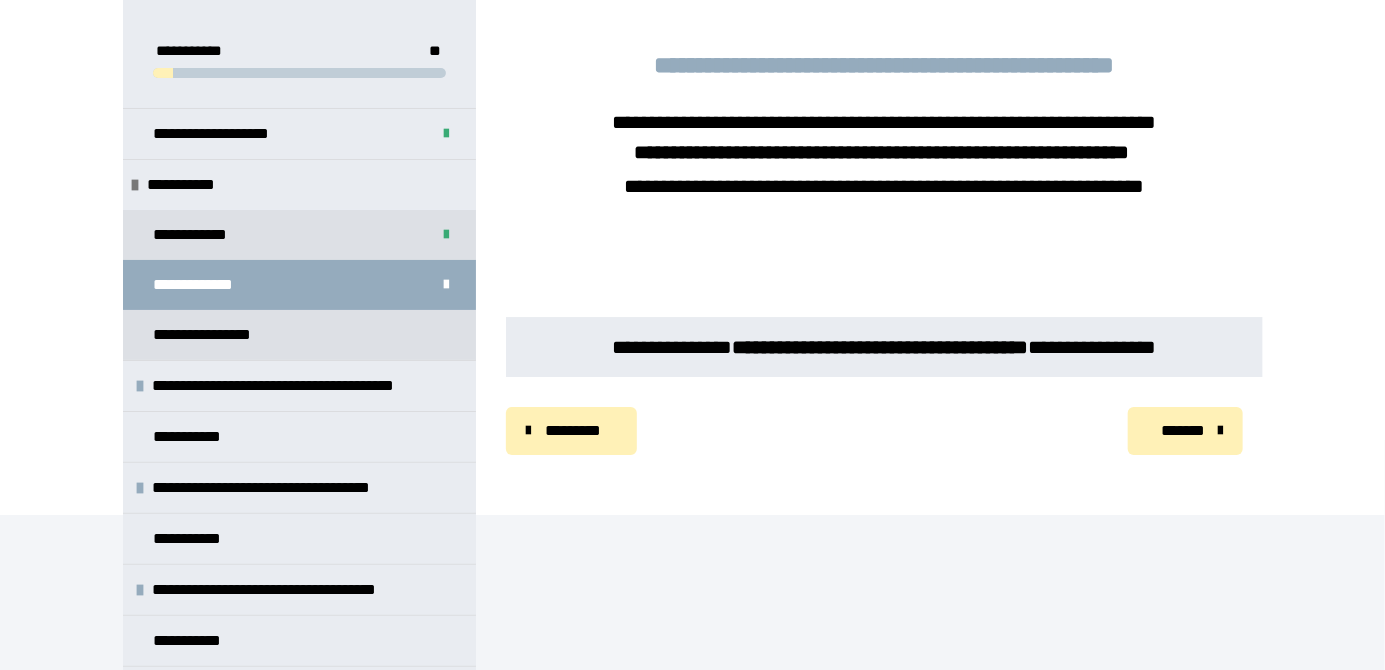 click on "*******" at bounding box center [1183, 431] 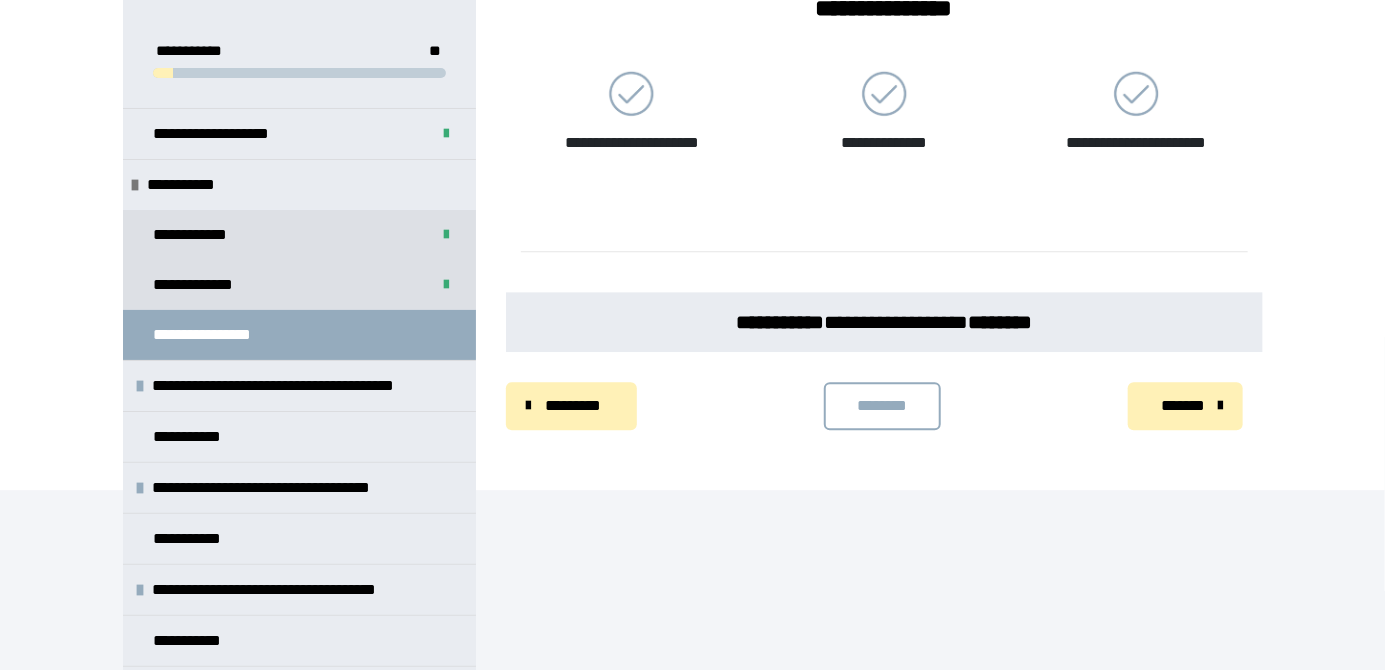 scroll, scrollTop: 2482, scrollLeft: 0, axis: vertical 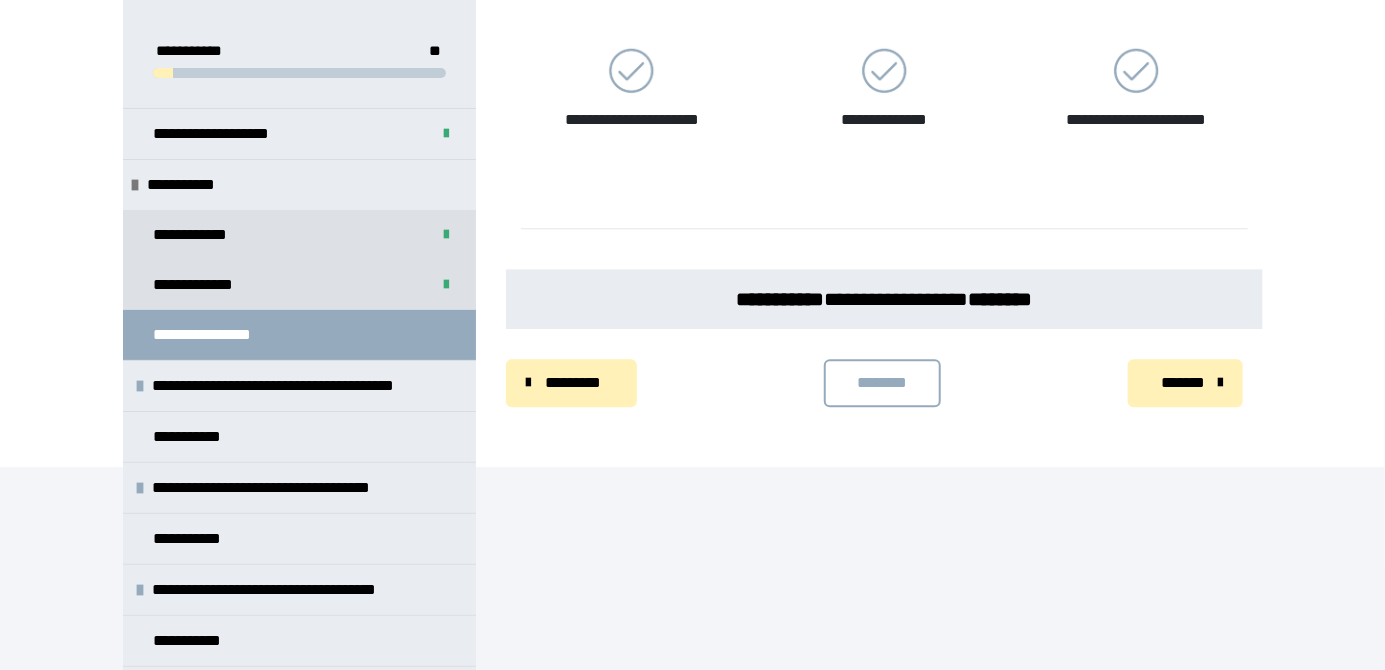 click on "********" at bounding box center [882, 383] 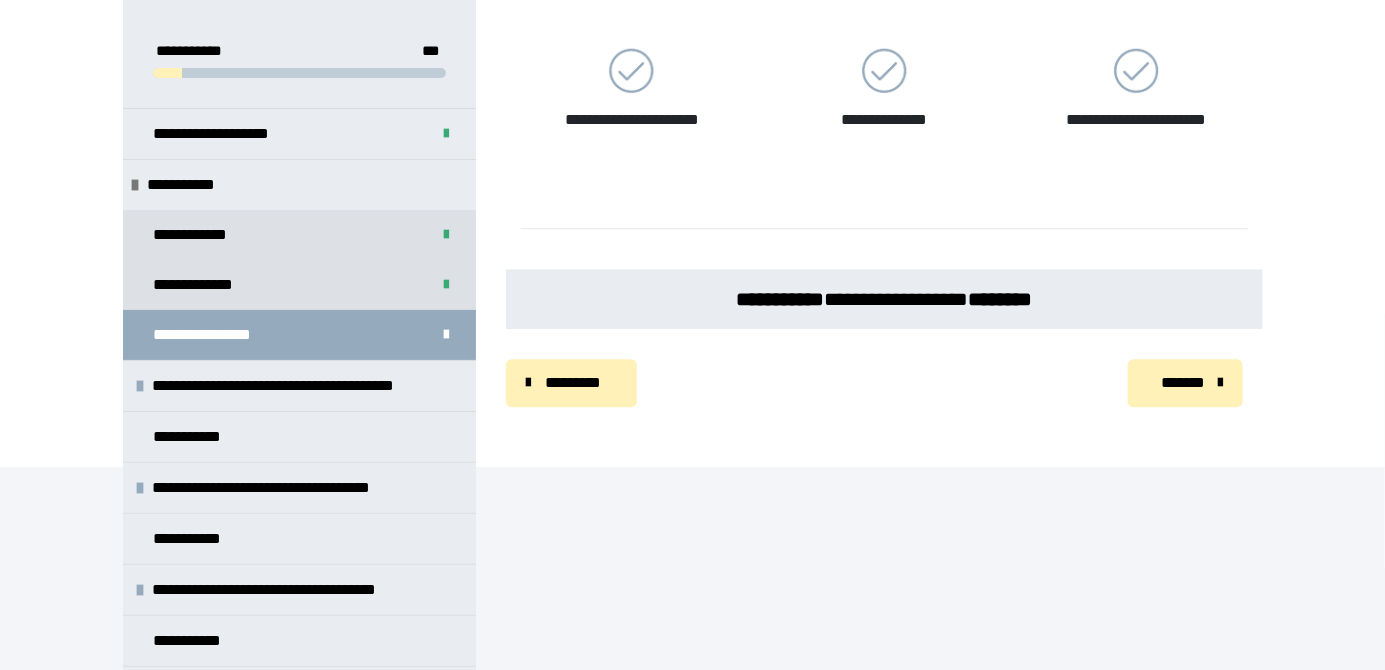 click on "*******" at bounding box center (1185, 383) 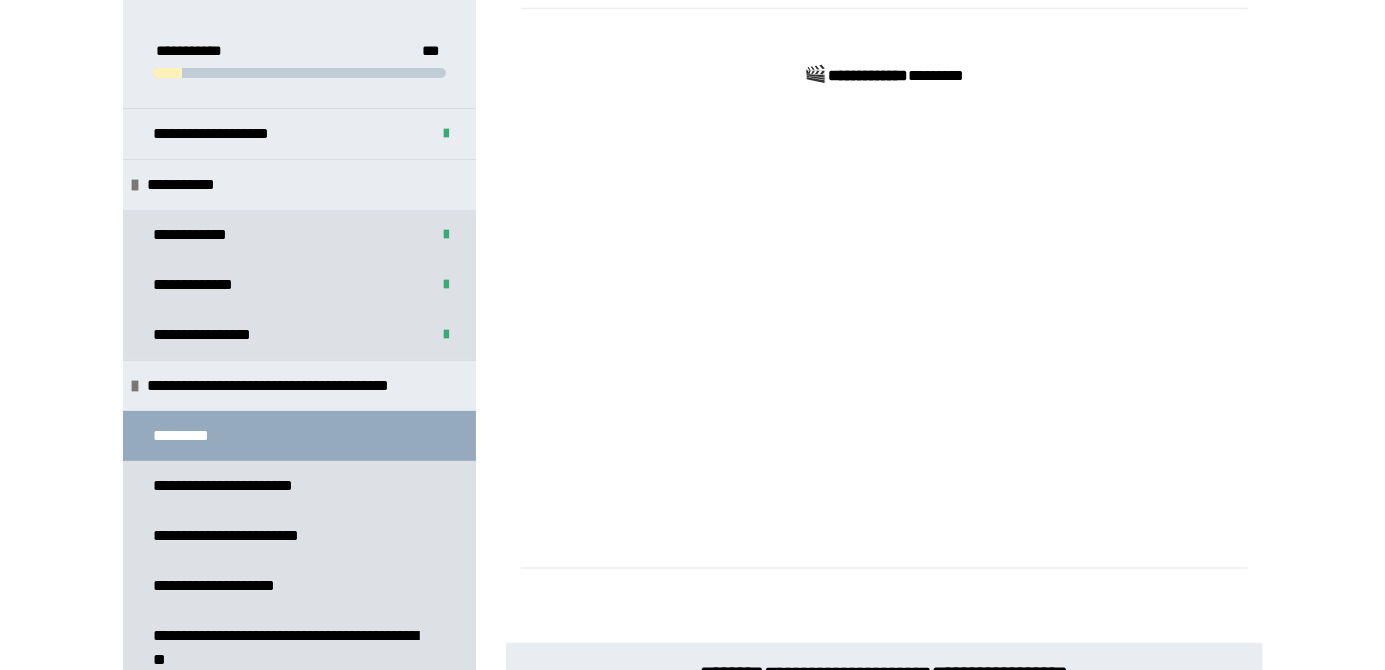 scroll, scrollTop: 1016, scrollLeft: 0, axis: vertical 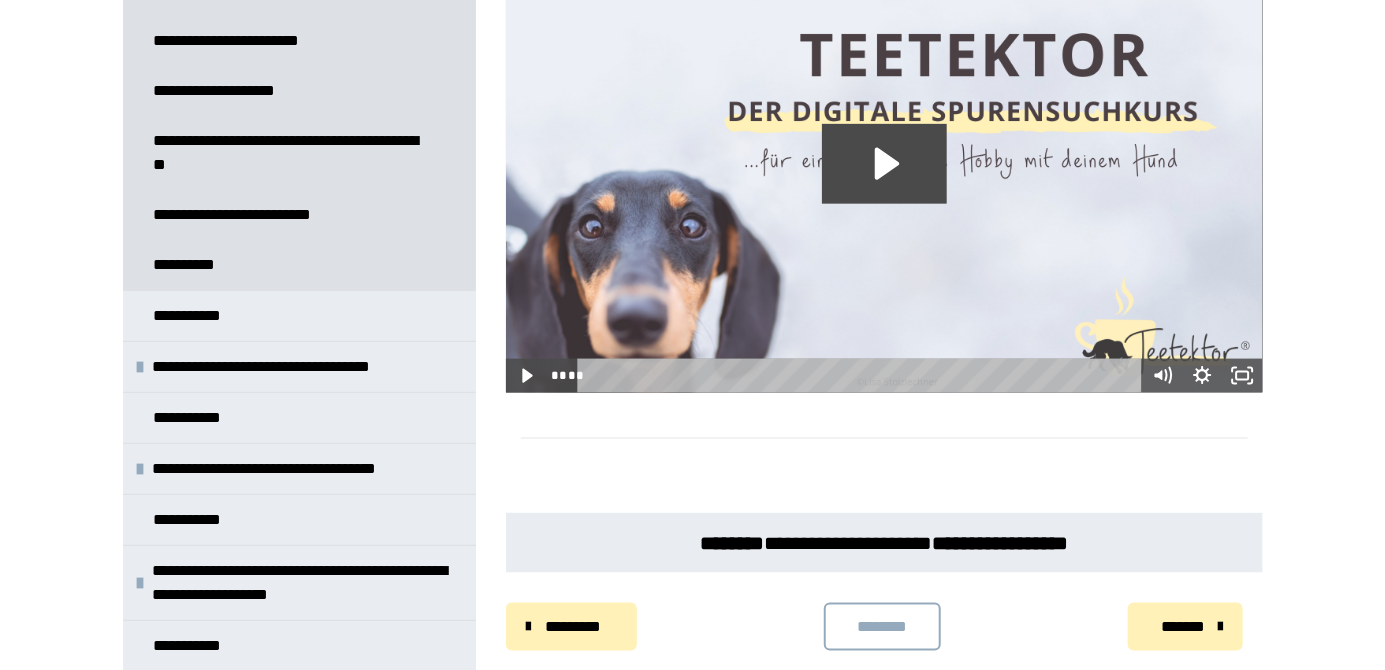 click on "*****" at bounding box center [299, 696] 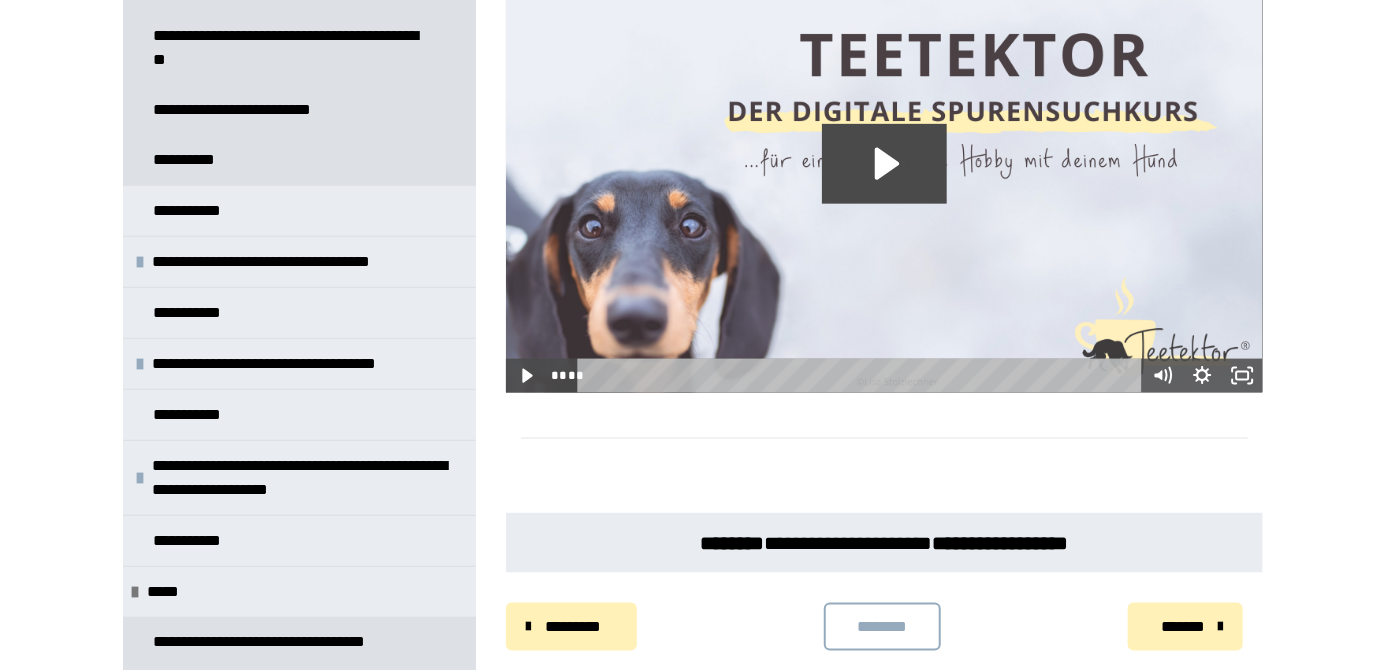 scroll, scrollTop: 719, scrollLeft: 0, axis: vertical 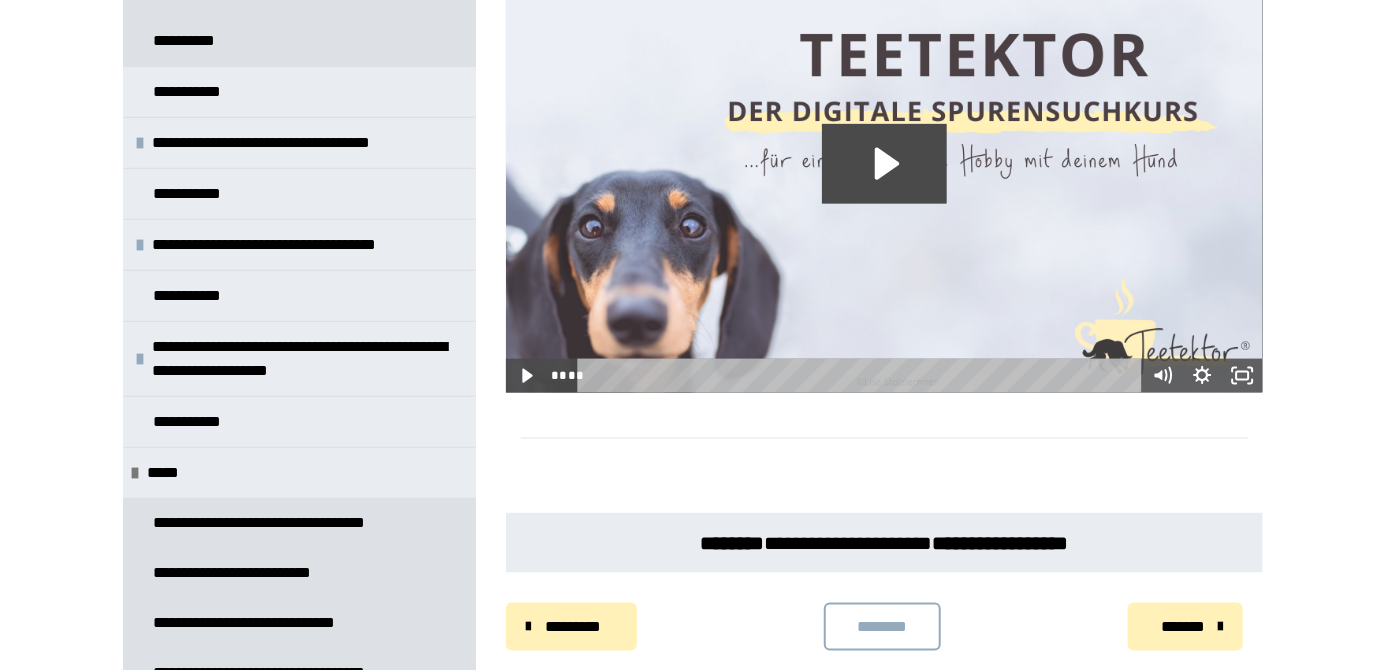 click on "**********" at bounding box center (270, 623) 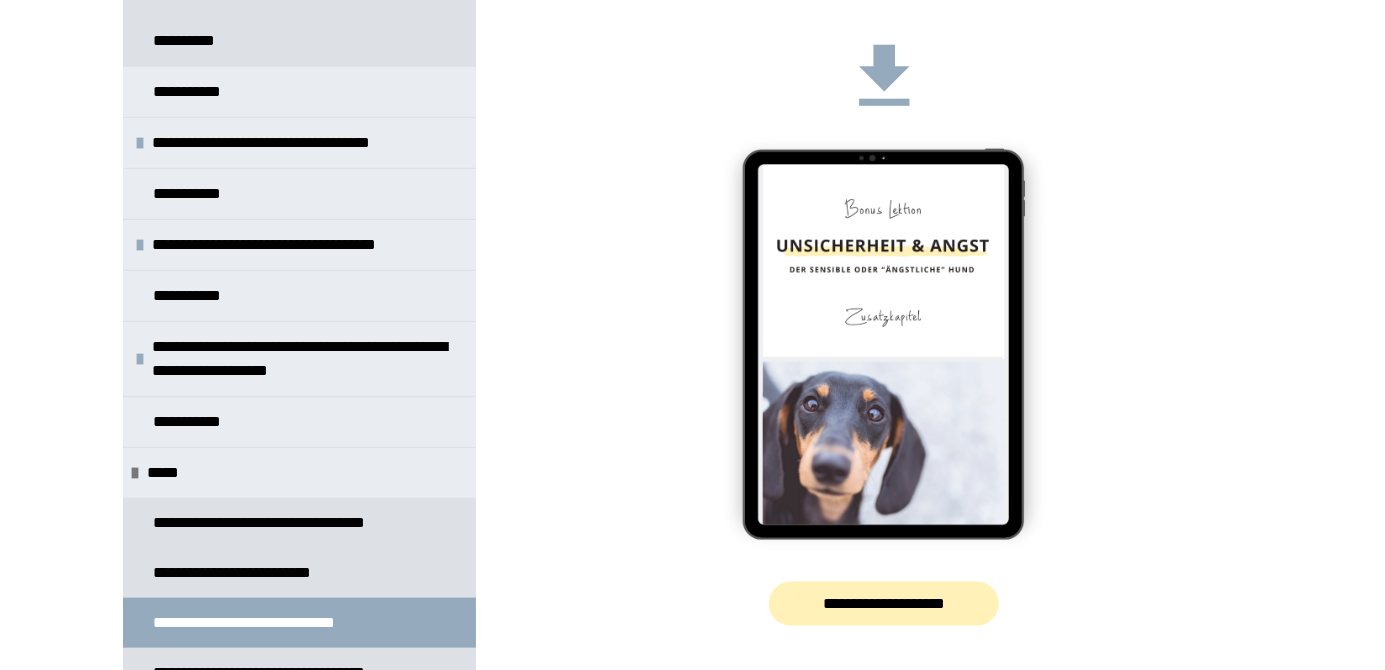 scroll, scrollTop: 116, scrollLeft: 0, axis: vertical 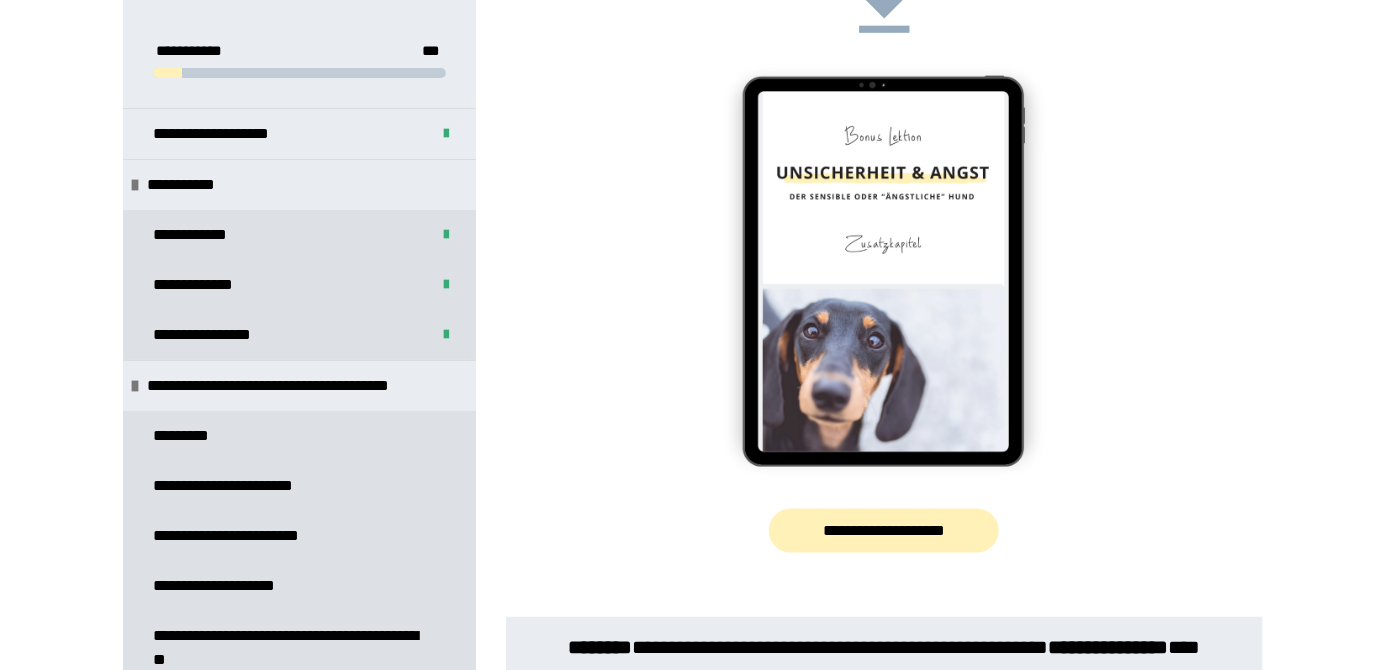 click on "**********" at bounding box center [884, 531] 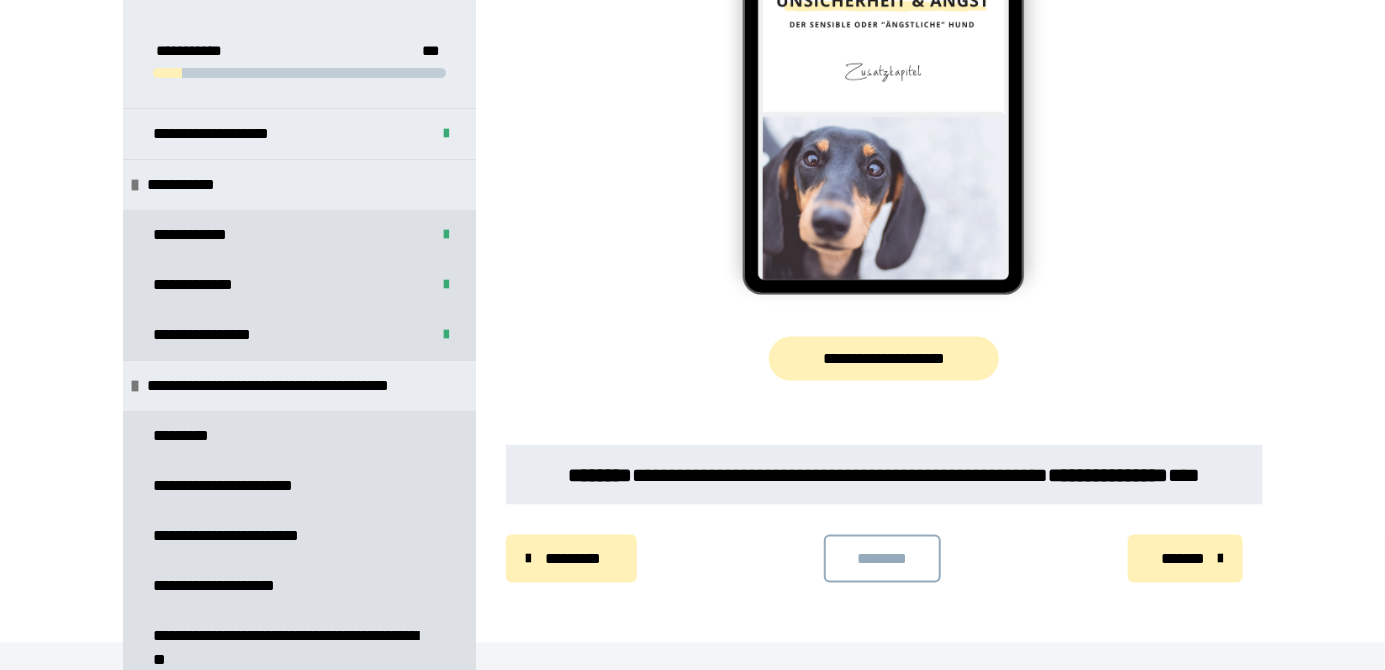 scroll, scrollTop: 1034, scrollLeft: 0, axis: vertical 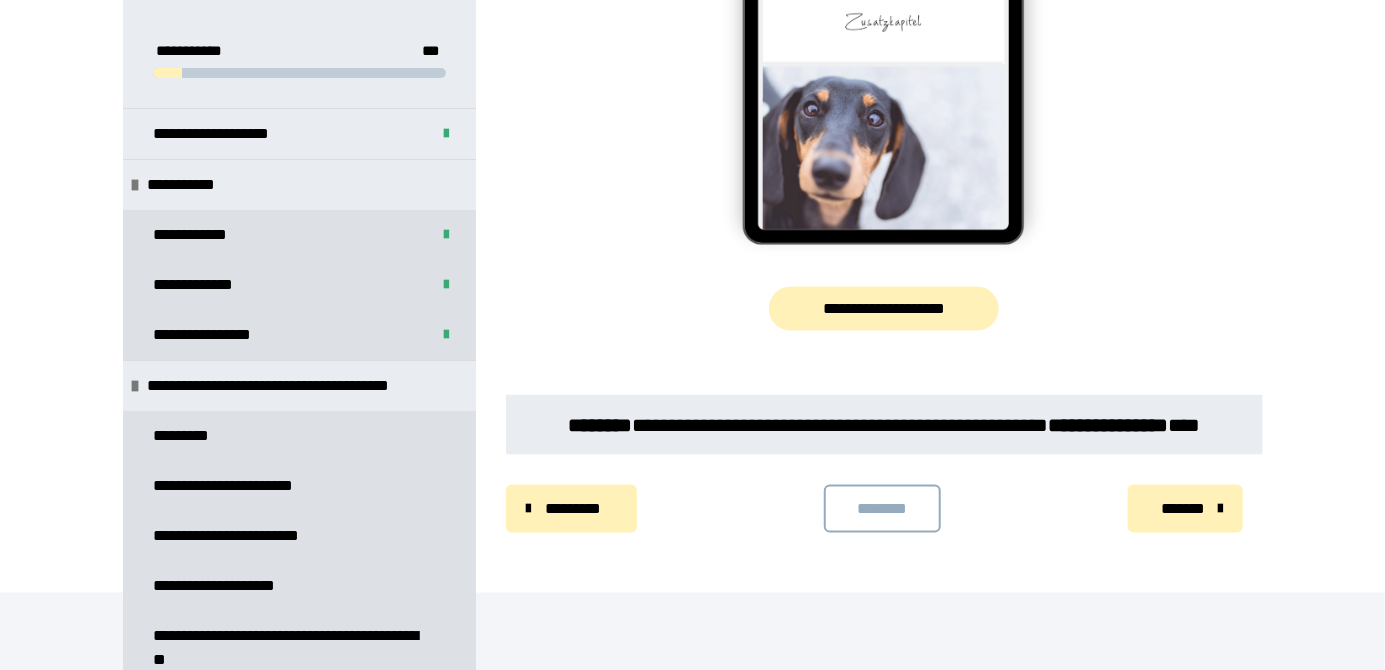 click on "********" at bounding box center [882, 509] 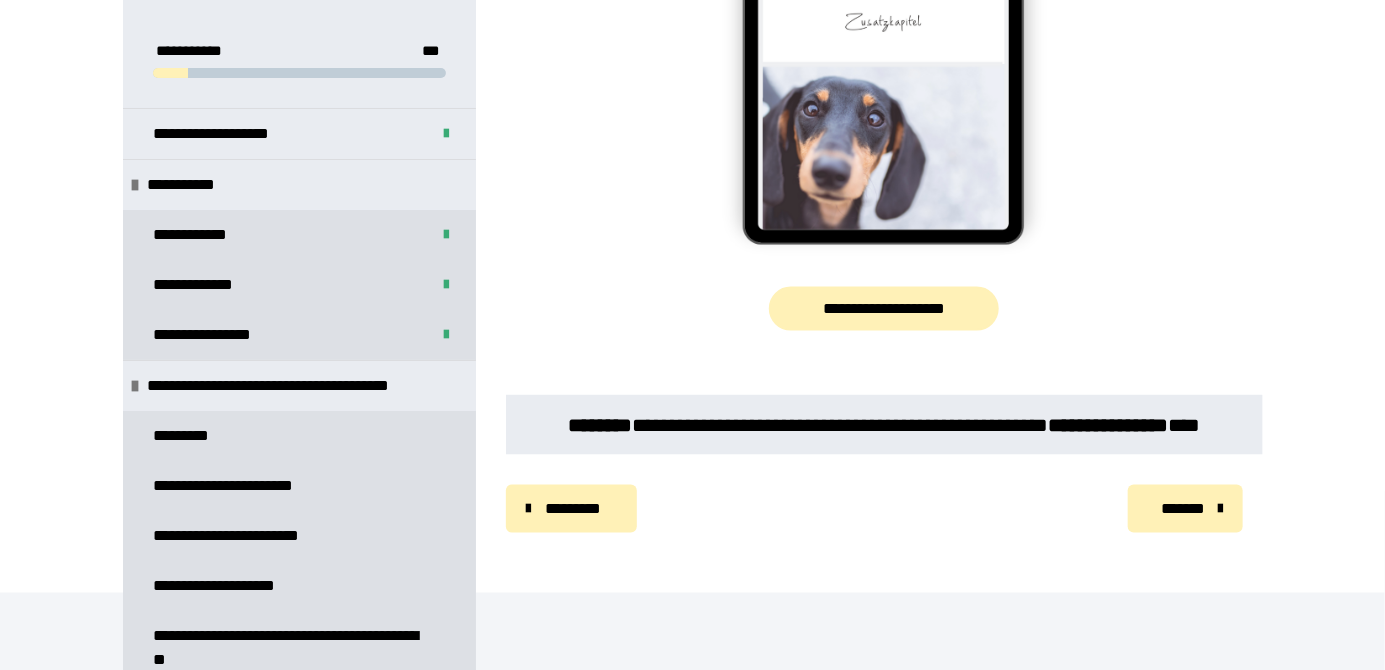 click on "*******" at bounding box center [1185, 509] 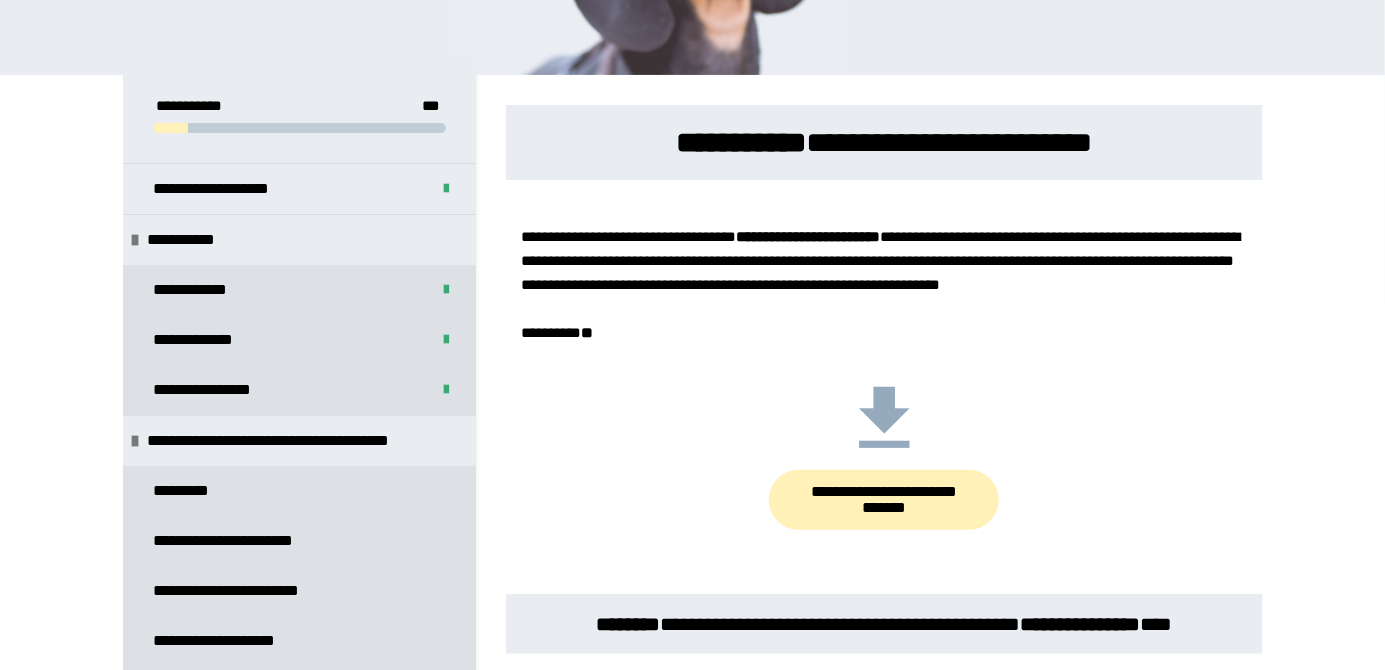 scroll, scrollTop: 214, scrollLeft: 0, axis: vertical 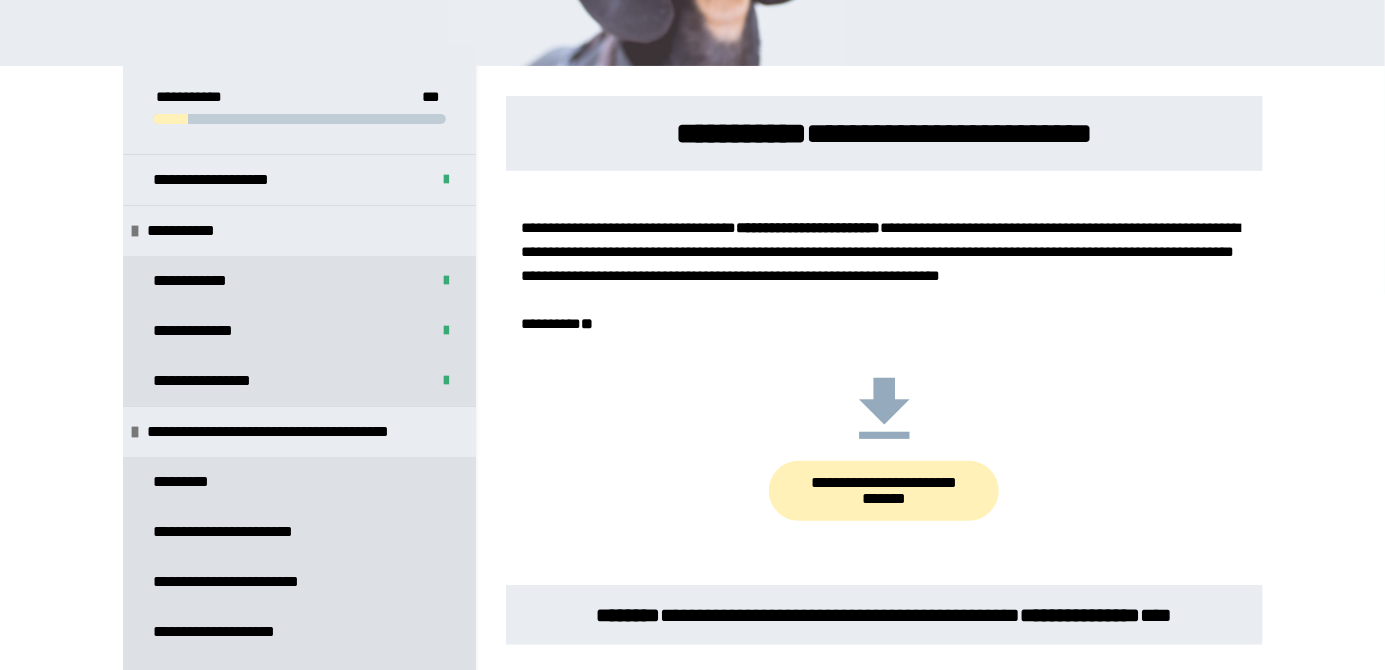 click on "**********" at bounding box center [296, 432] 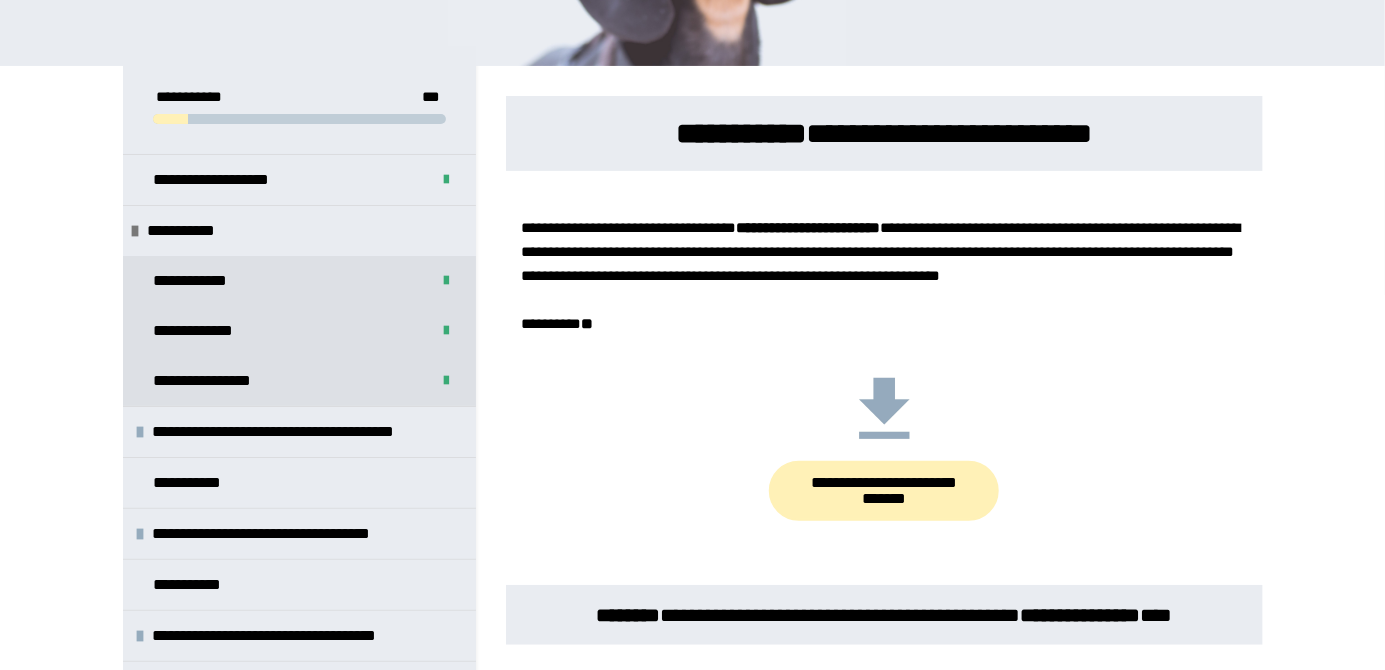 click on "**********" at bounding box center (301, 432) 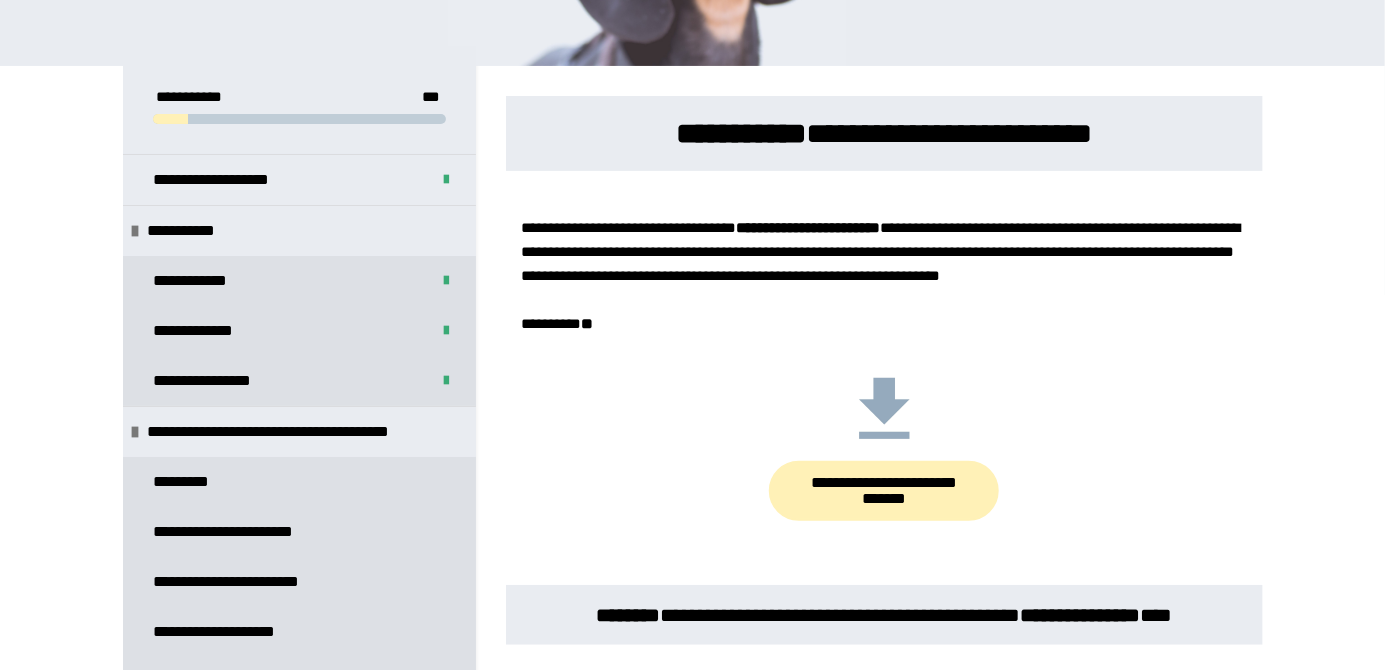 click on "*********" at bounding box center (299, 482) 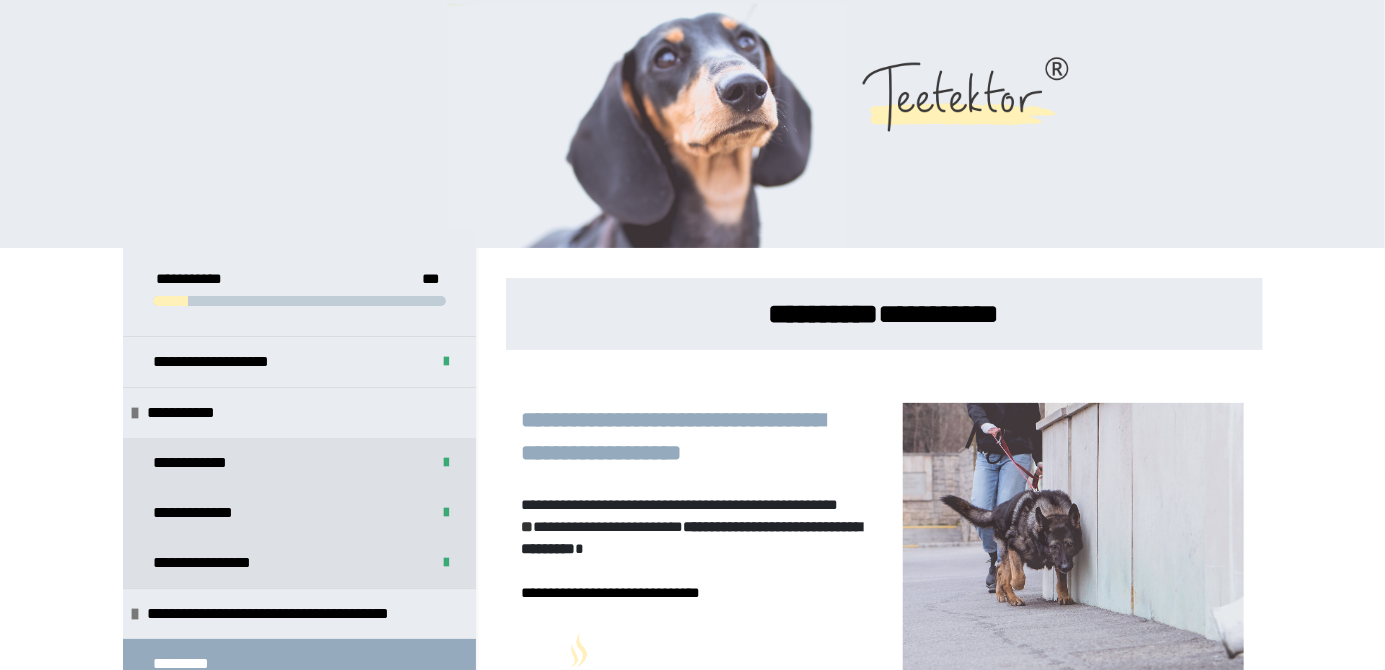 scroll, scrollTop: 32, scrollLeft: 0, axis: vertical 